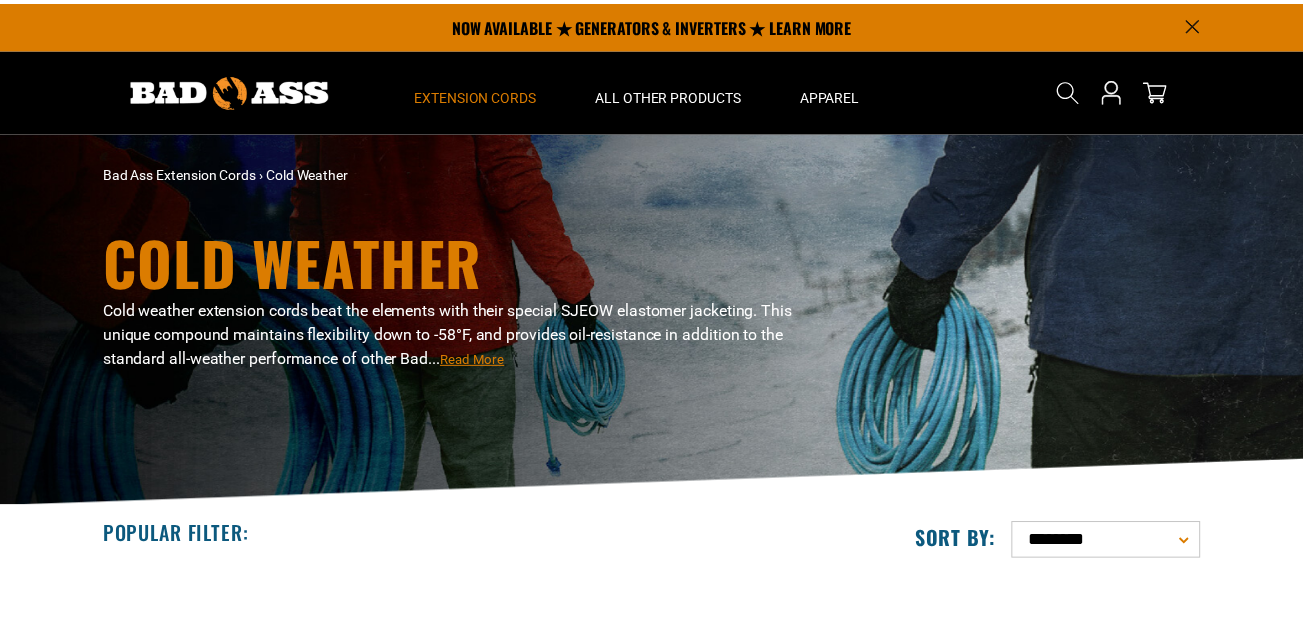 scroll, scrollTop: 0, scrollLeft: 0, axis: both 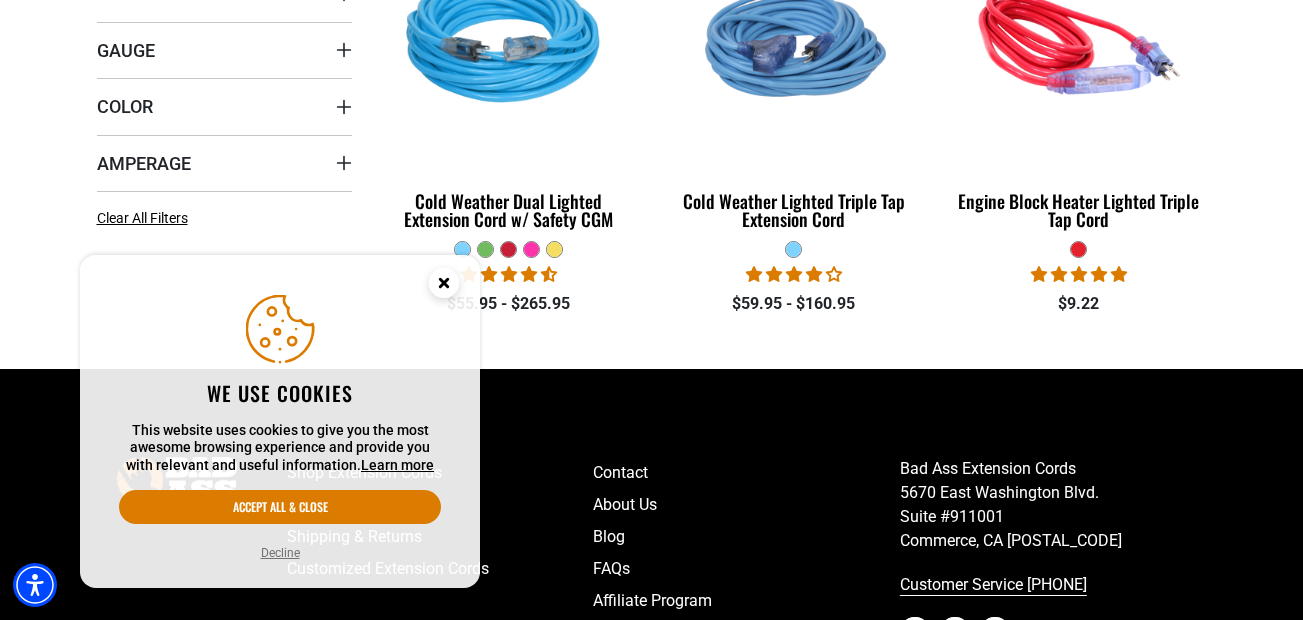 click on "Decline" at bounding box center [280, 553] 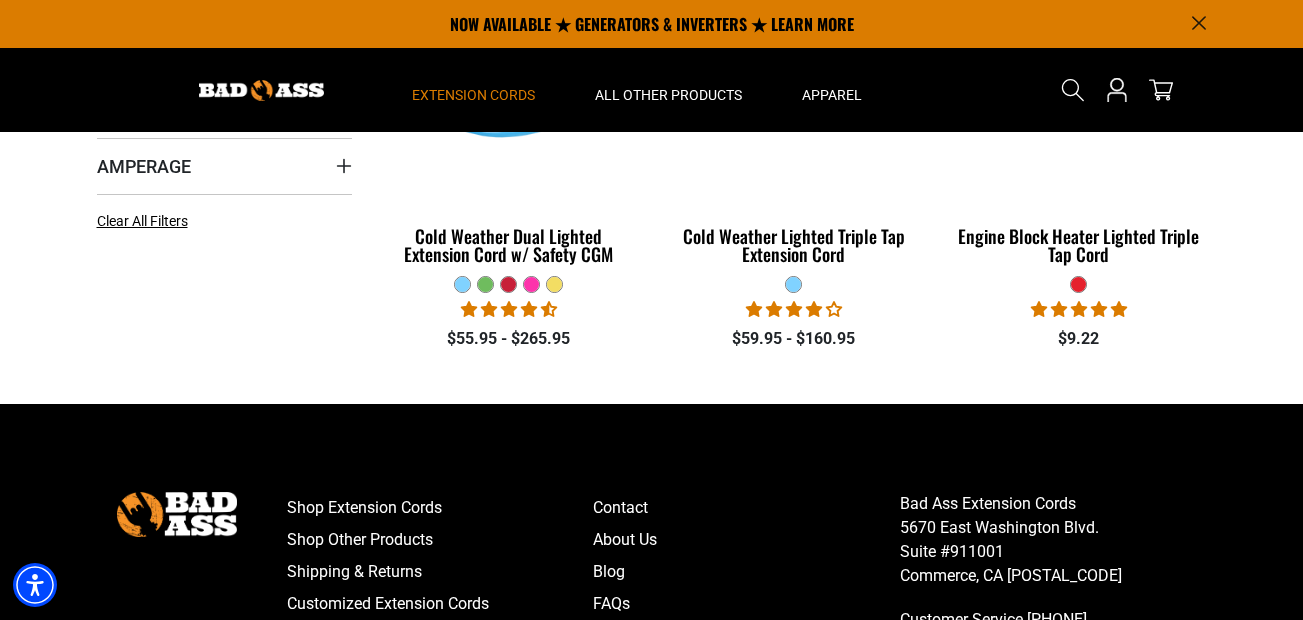 scroll, scrollTop: 613, scrollLeft: 0, axis: vertical 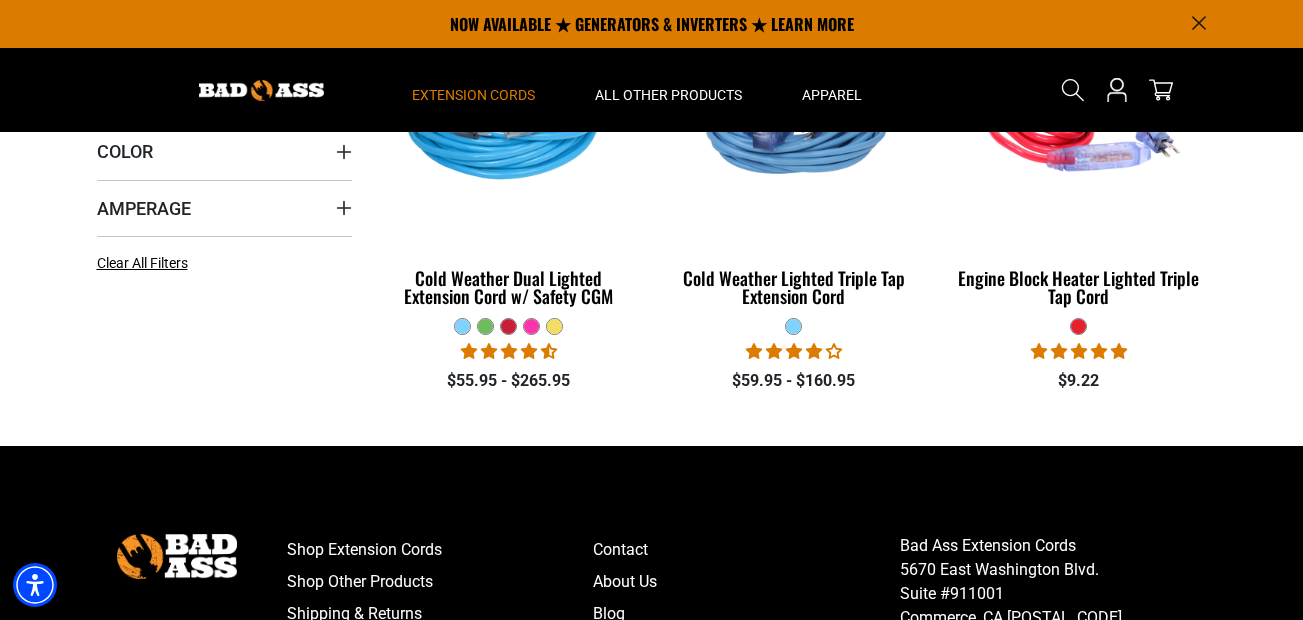 click 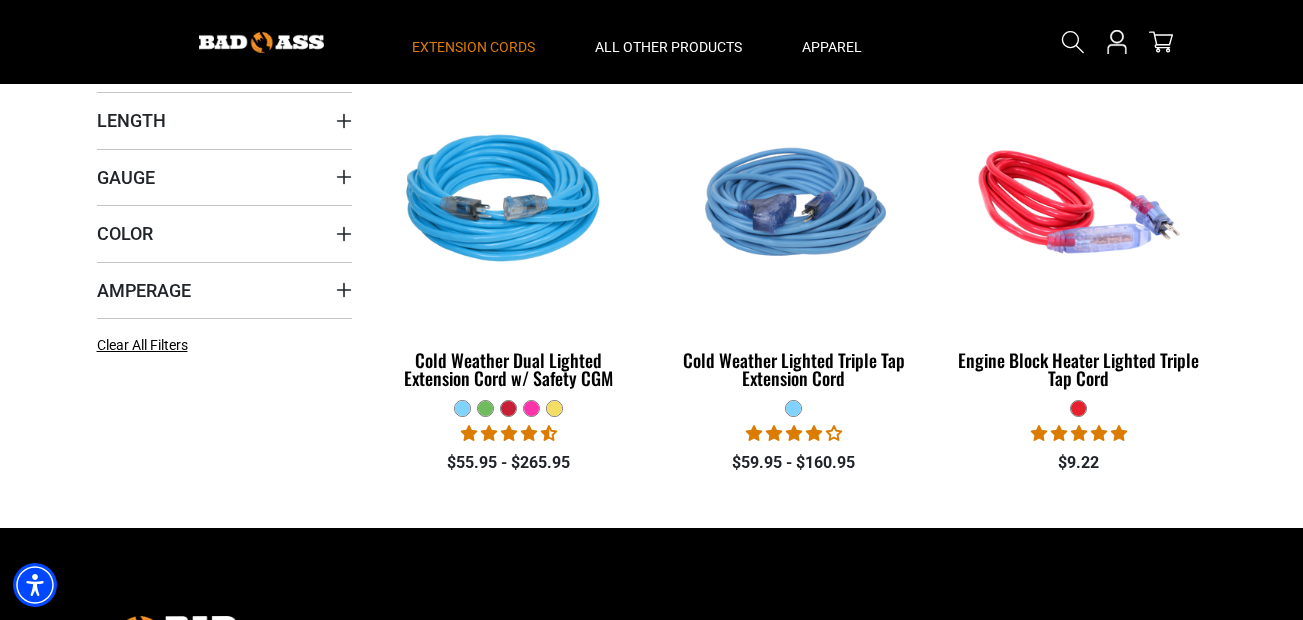 scroll, scrollTop: 481, scrollLeft: 0, axis: vertical 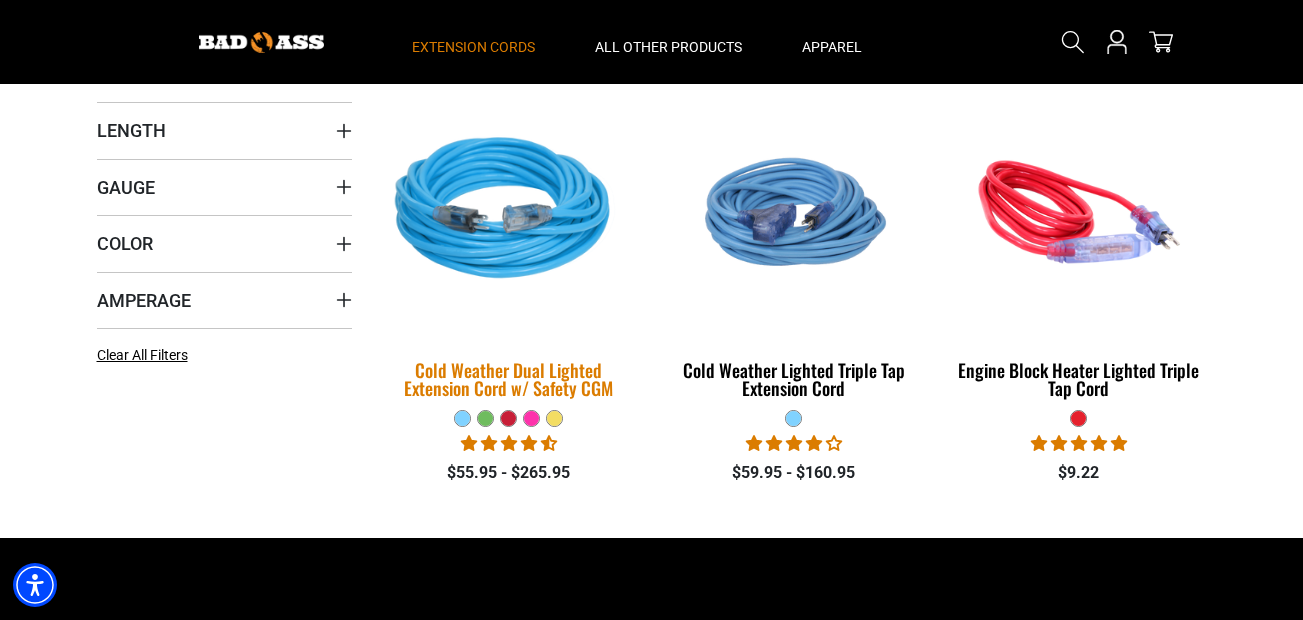 click on "Cold Weather Dual Lighted Extension Cord w/ Safety CGM" at bounding box center (509, 379) 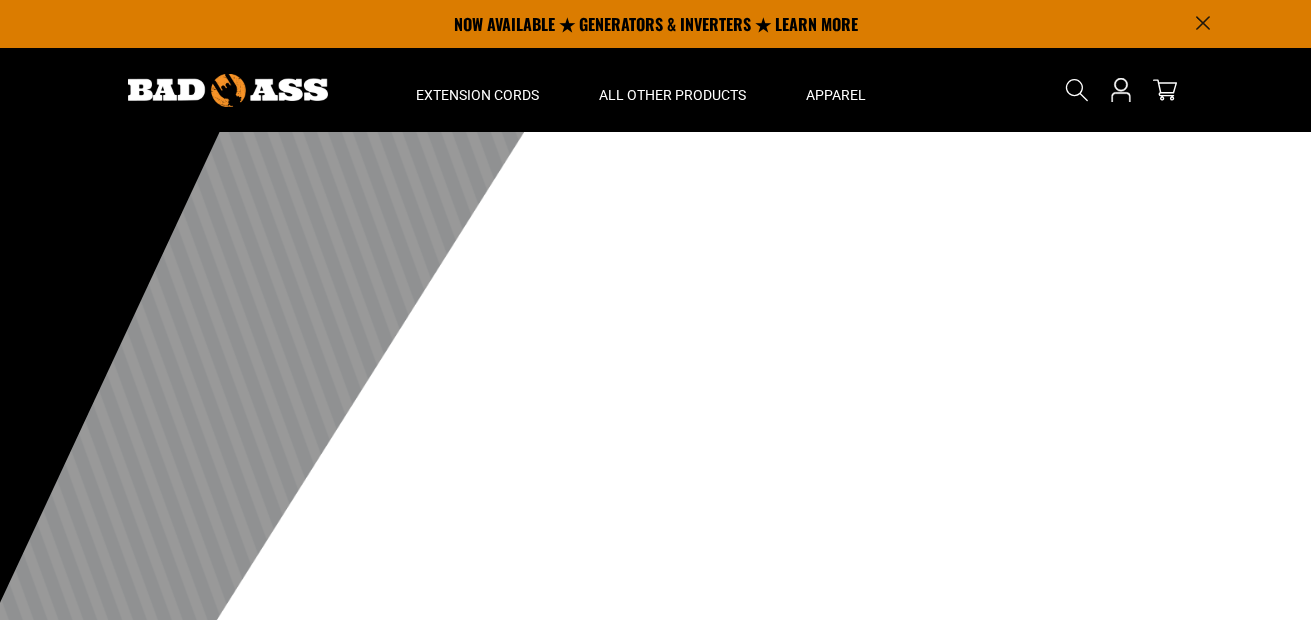 scroll, scrollTop: 0, scrollLeft: 0, axis: both 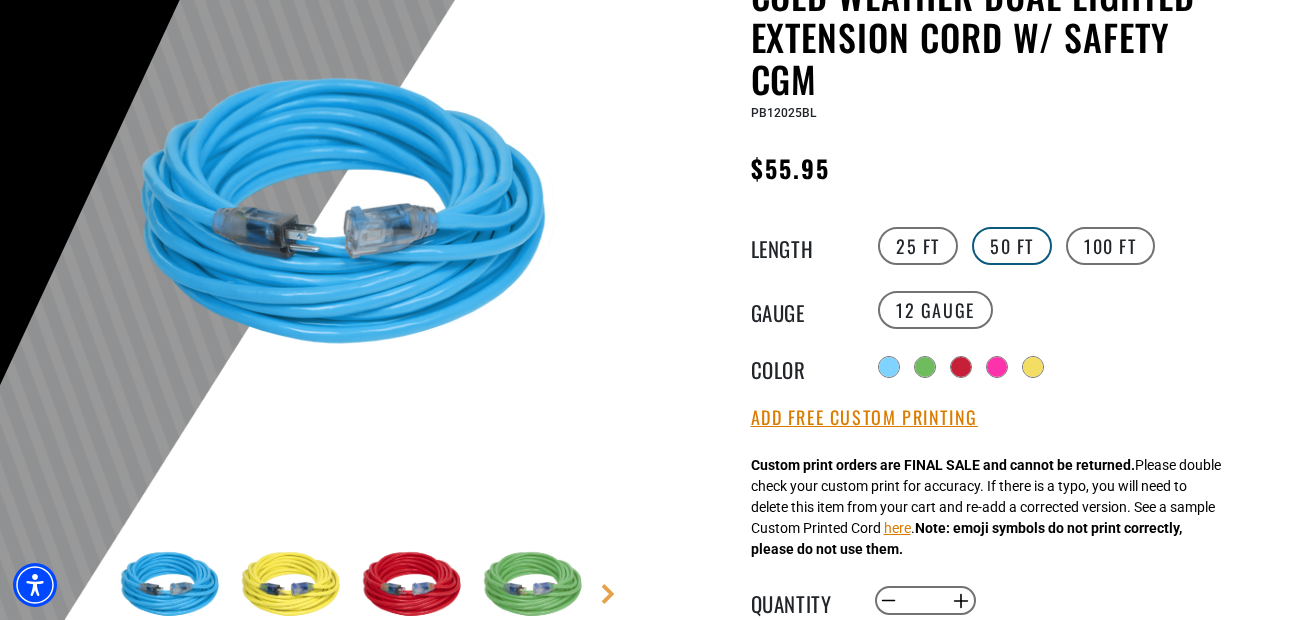 click on "50 FT" at bounding box center [1012, 246] 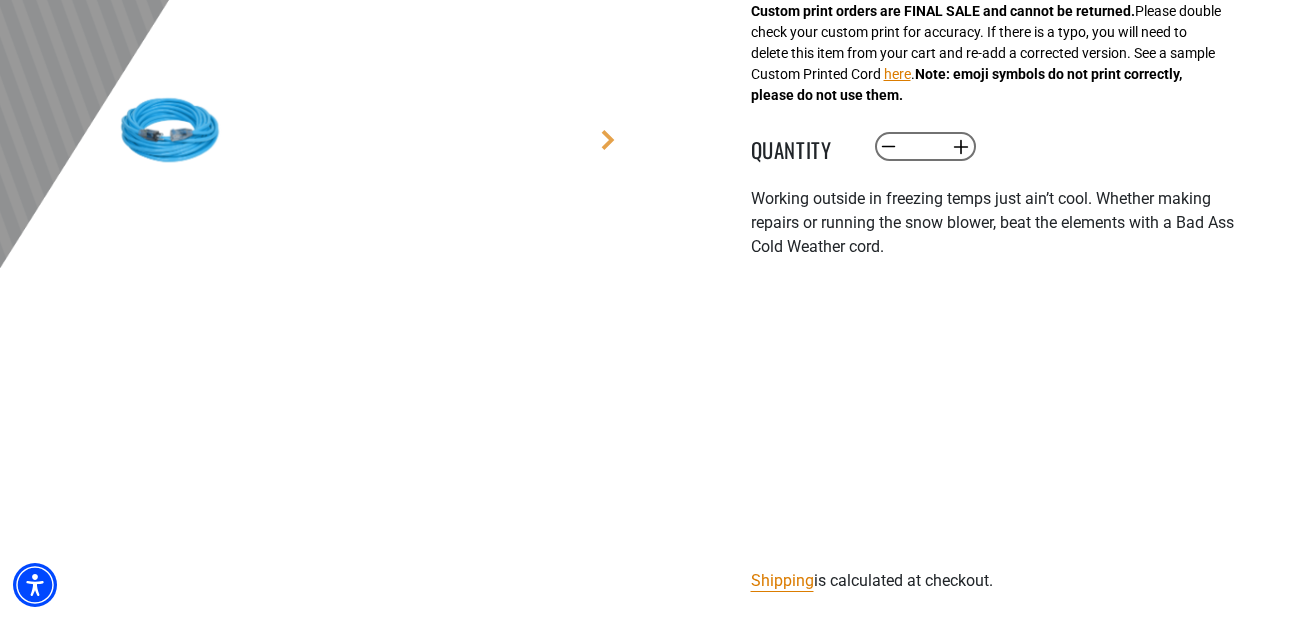 scroll, scrollTop: 830, scrollLeft: 0, axis: vertical 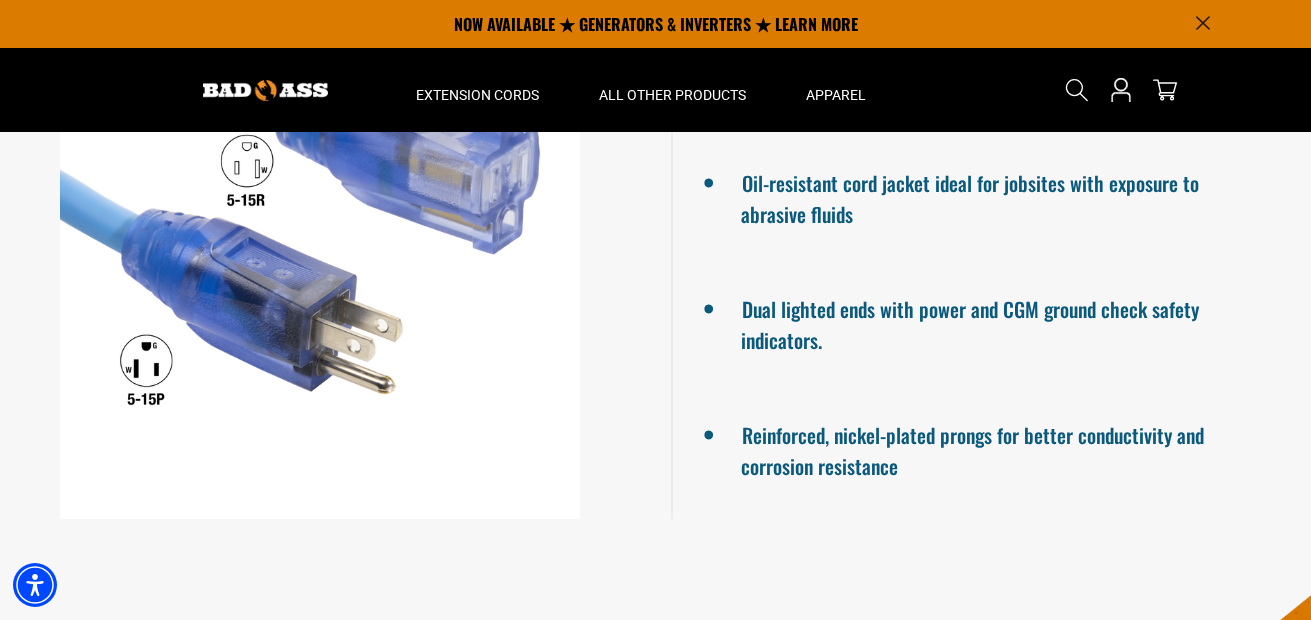click 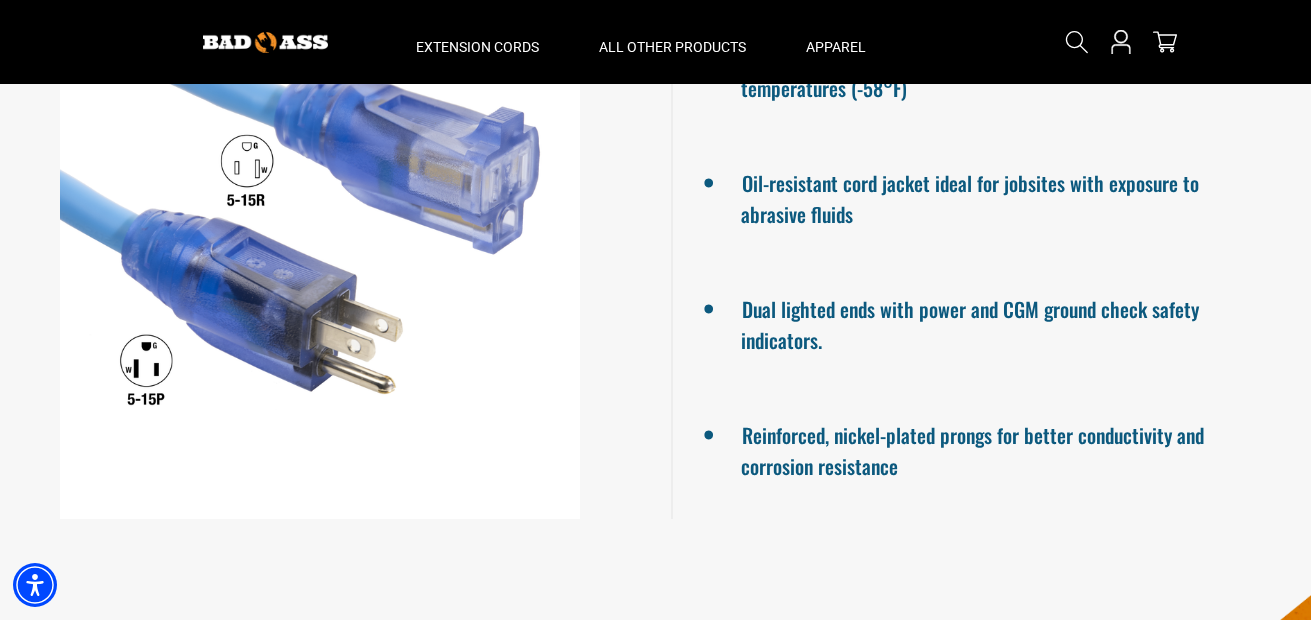 click on "Search" at bounding box center [1130, 42] 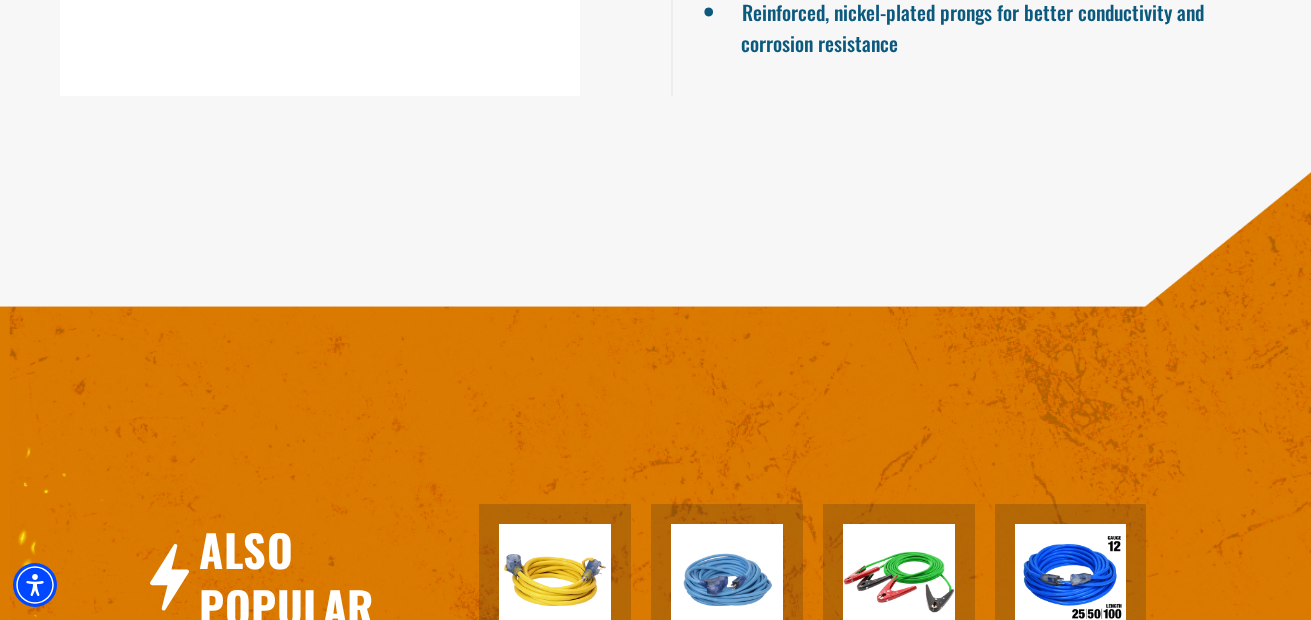 scroll, scrollTop: 2527, scrollLeft: 0, axis: vertical 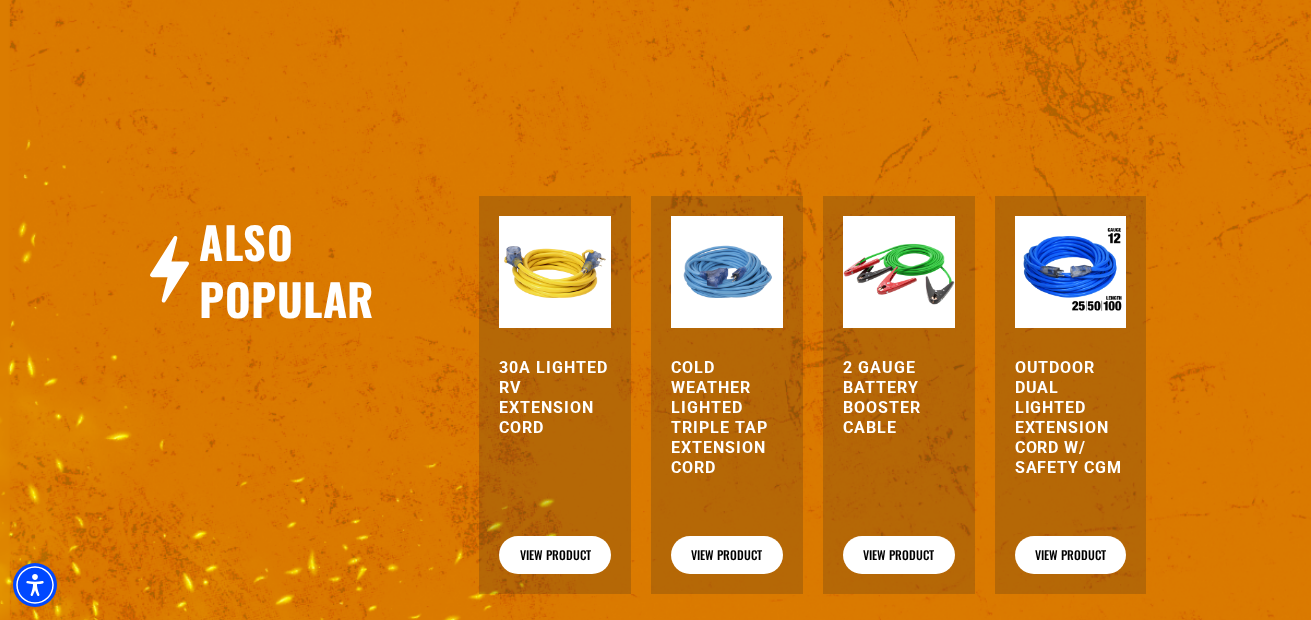 click on "Outdoor Dual Lighted Extension Cord w/ Safety CGM" at bounding box center (1071, 418) 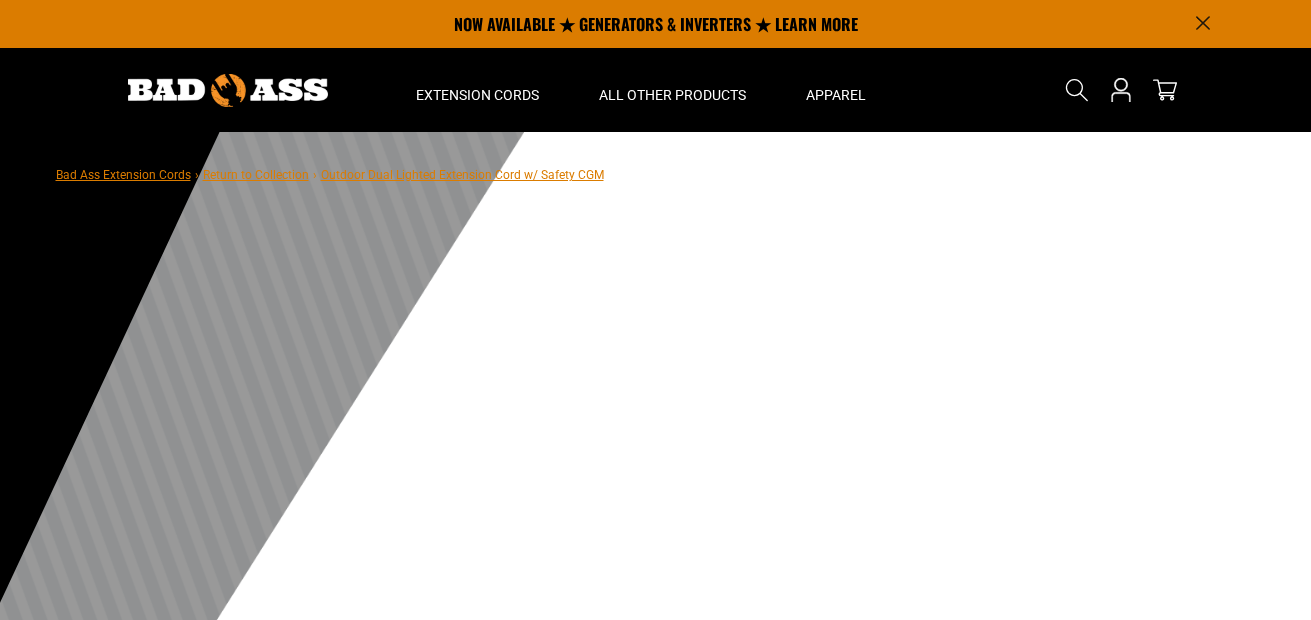 scroll, scrollTop: 0, scrollLeft: 0, axis: both 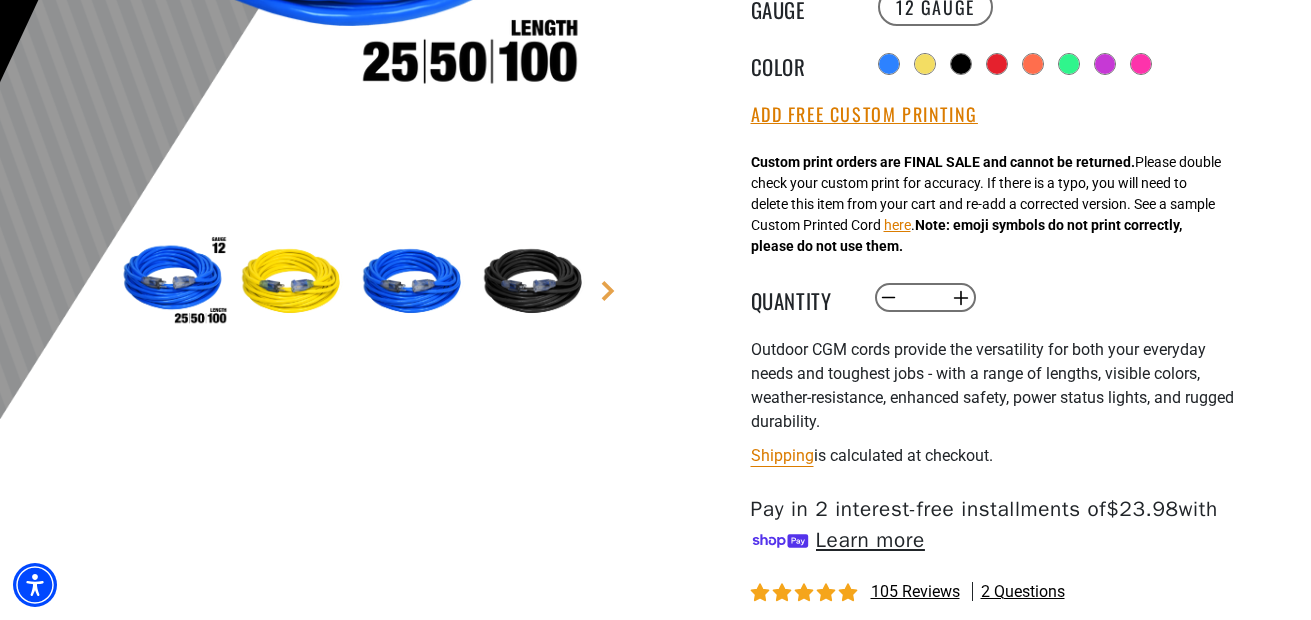 drag, startPoint x: 1316, startPoint y: 13, endPoint x: 1317, endPoint y: 163, distance: 150.00333 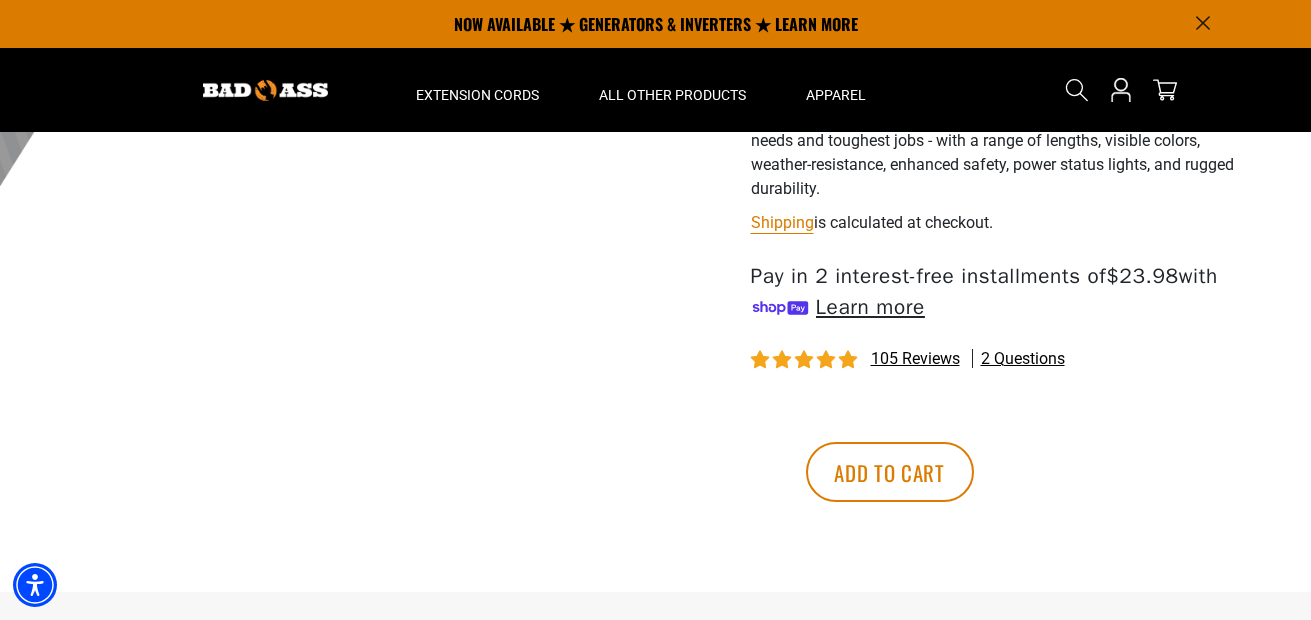 scroll, scrollTop: 369, scrollLeft: 0, axis: vertical 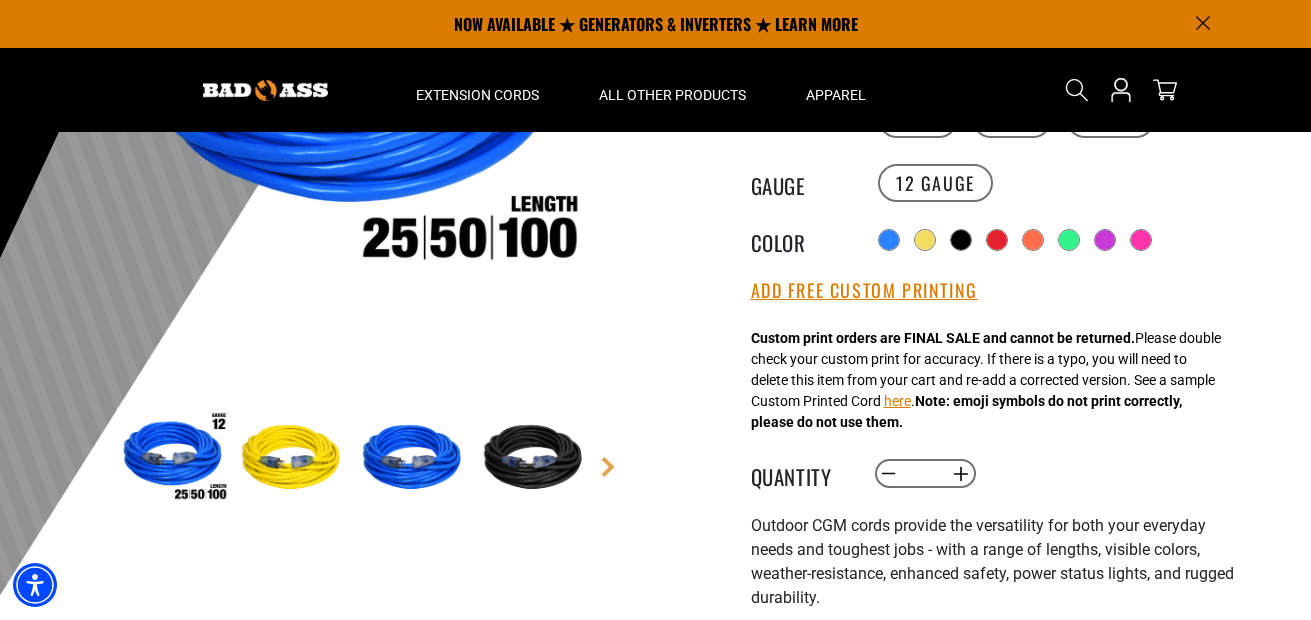 click at bounding box center [294, 459] 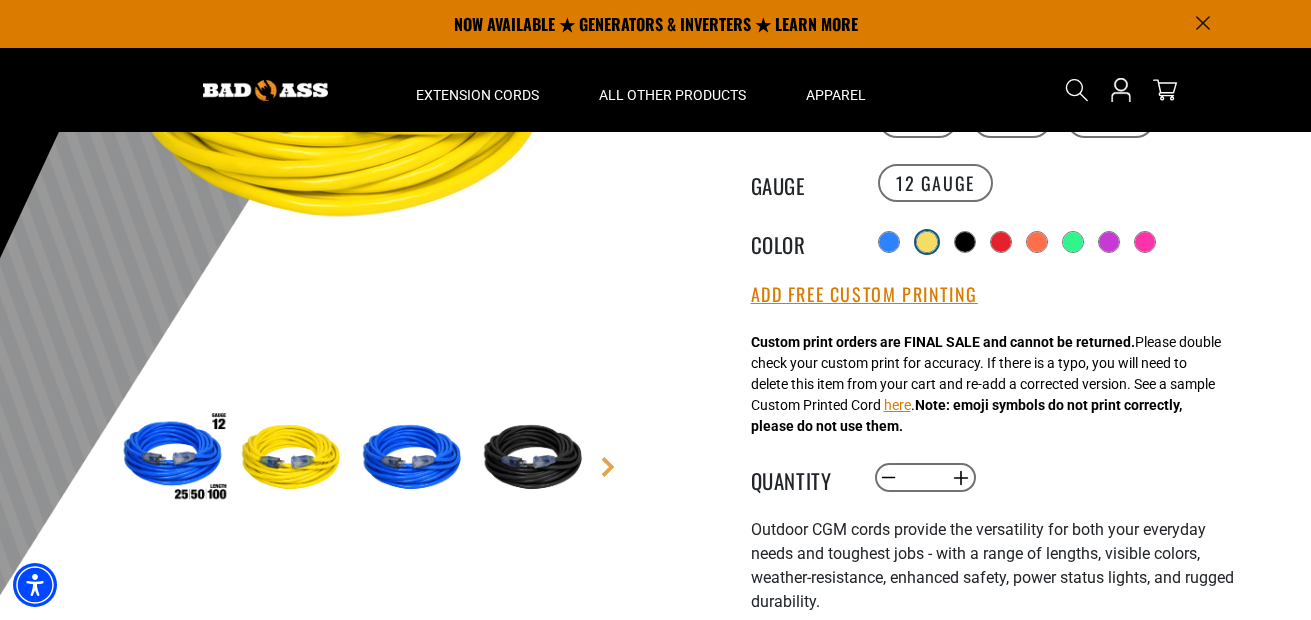click at bounding box center [927, 242] 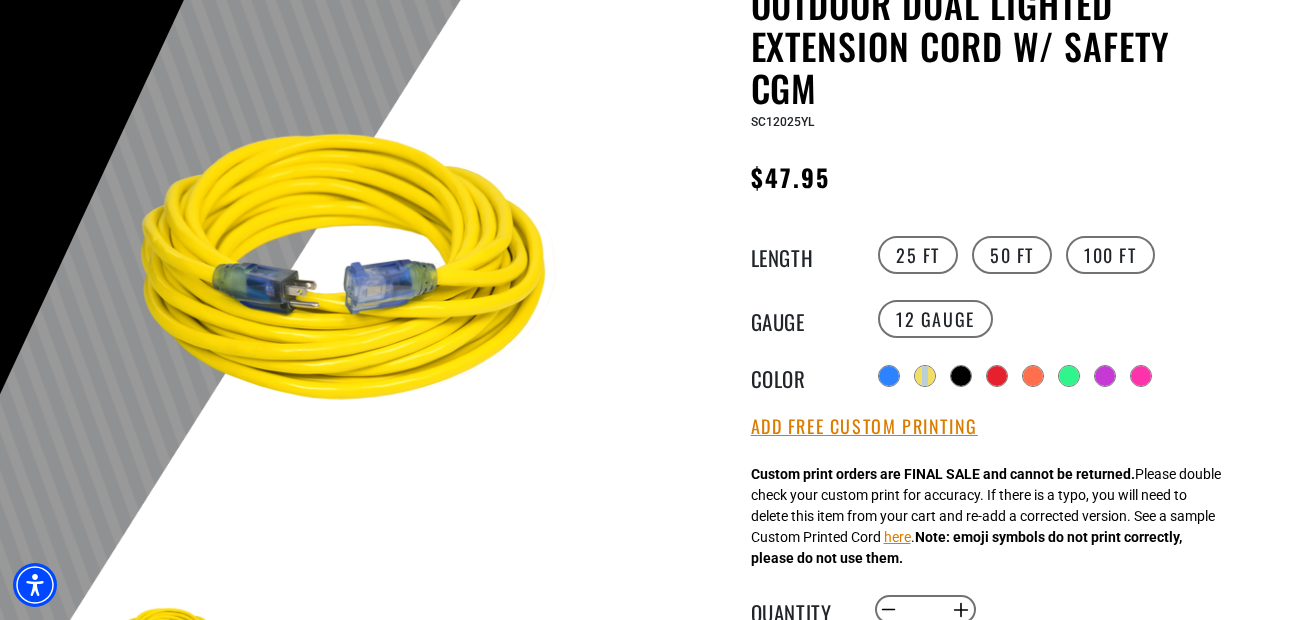 scroll, scrollTop: 249, scrollLeft: 0, axis: vertical 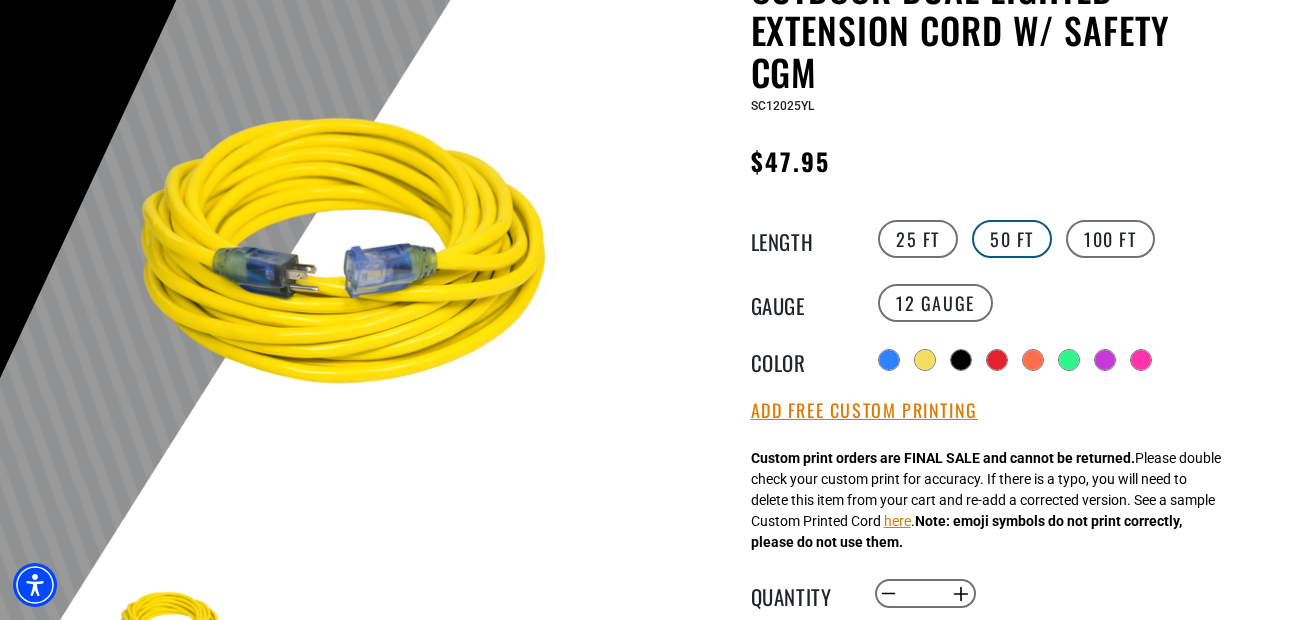 click on "50 FT" at bounding box center [1012, 239] 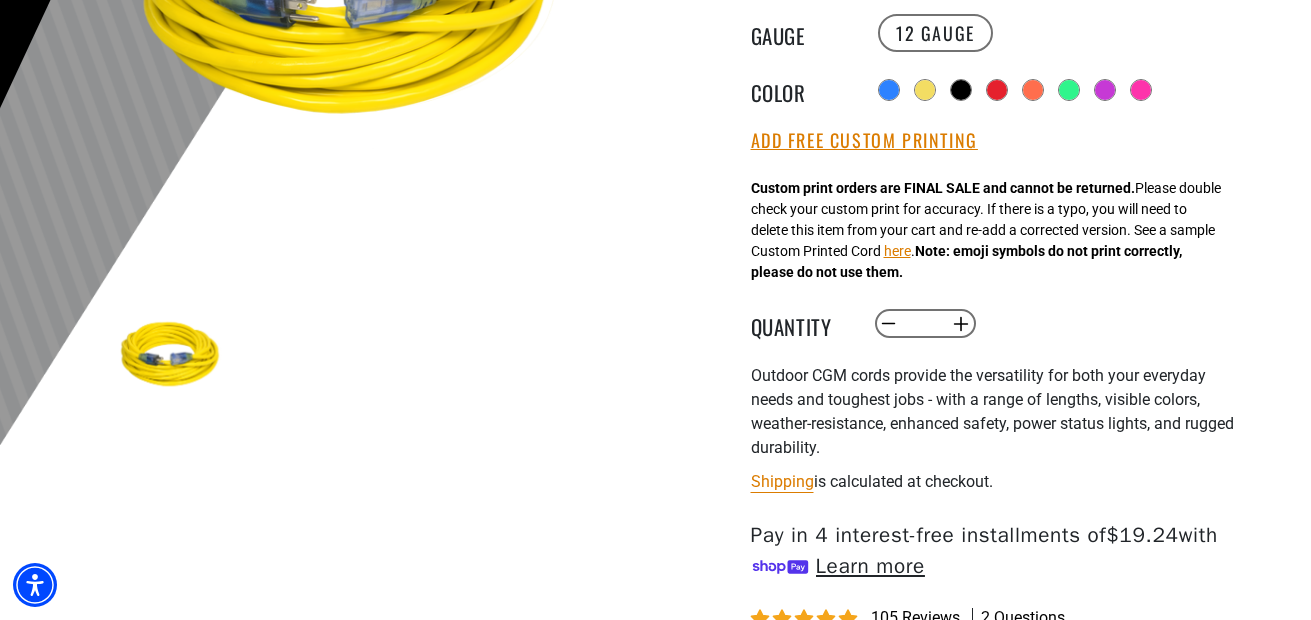 scroll, scrollTop: 567, scrollLeft: 0, axis: vertical 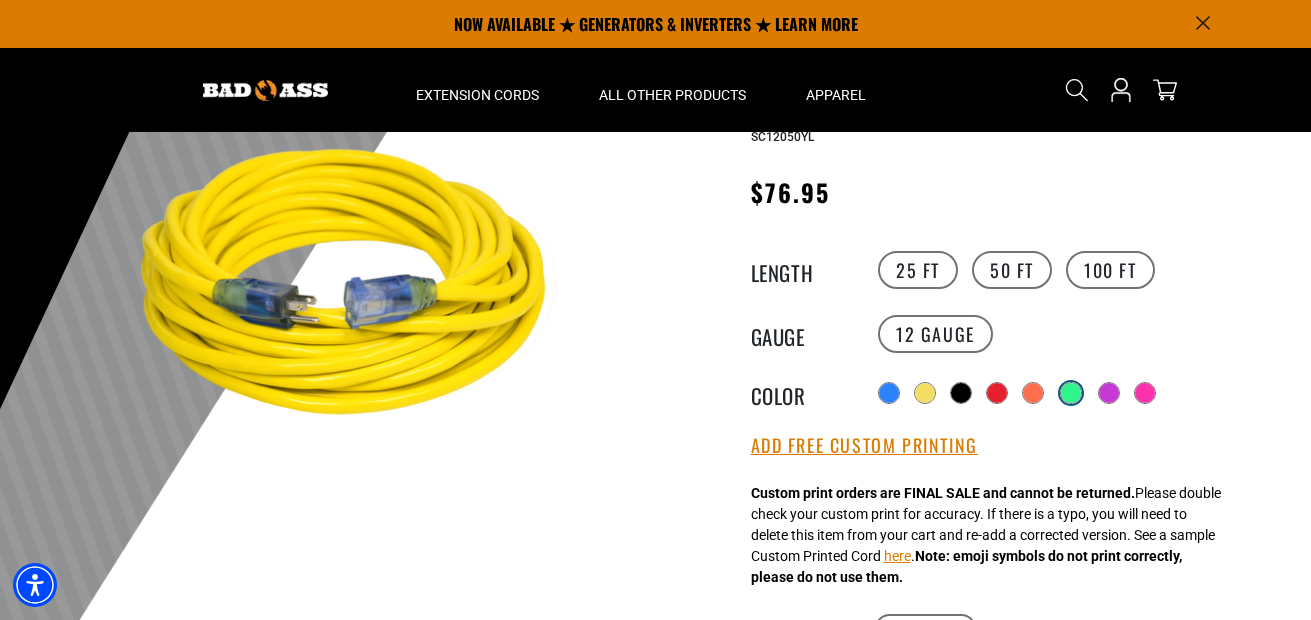 click at bounding box center (1071, 393) 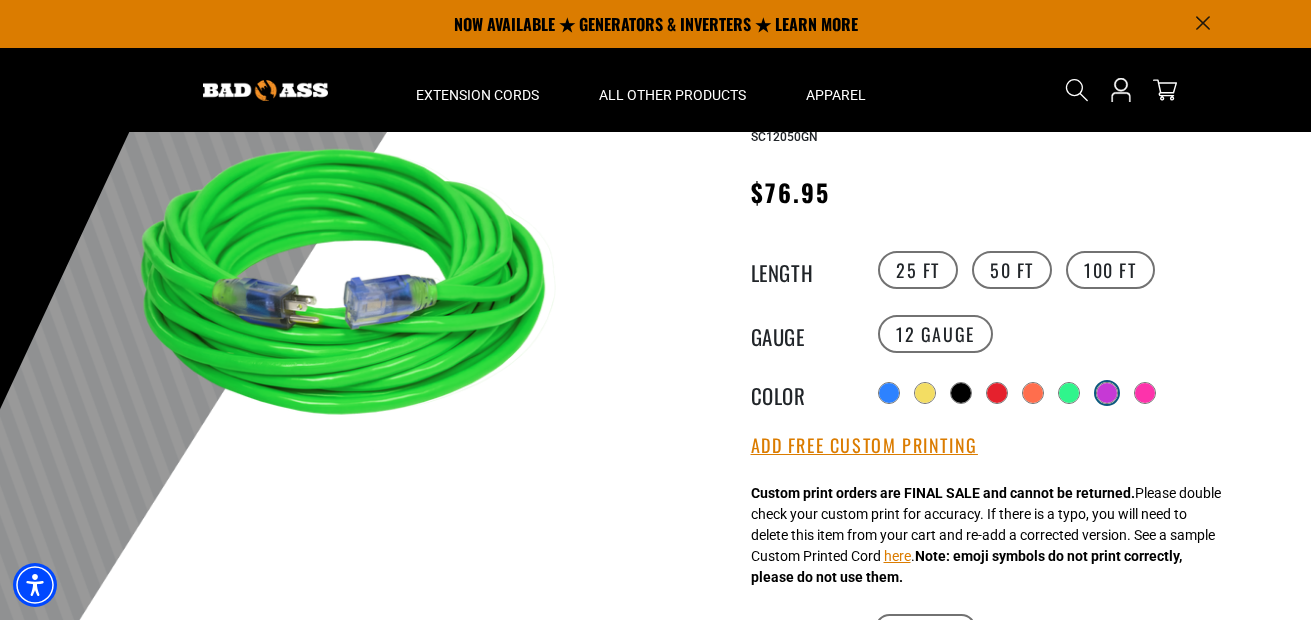 click at bounding box center (1107, 393) 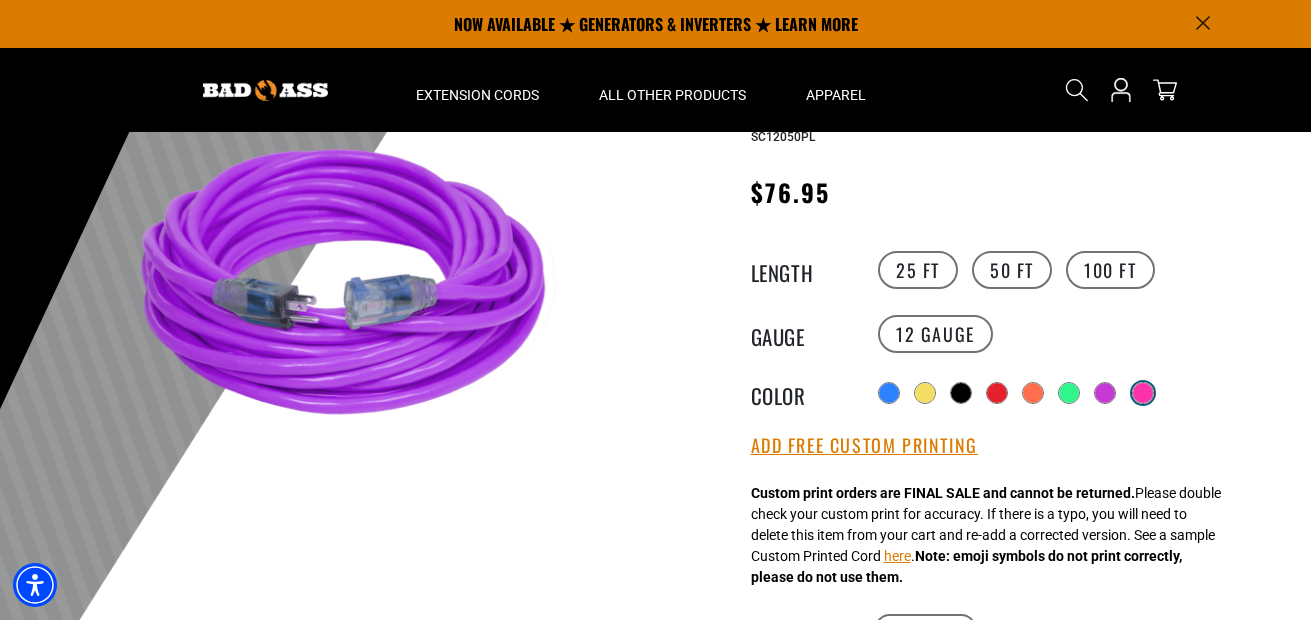 click at bounding box center (1143, 393) 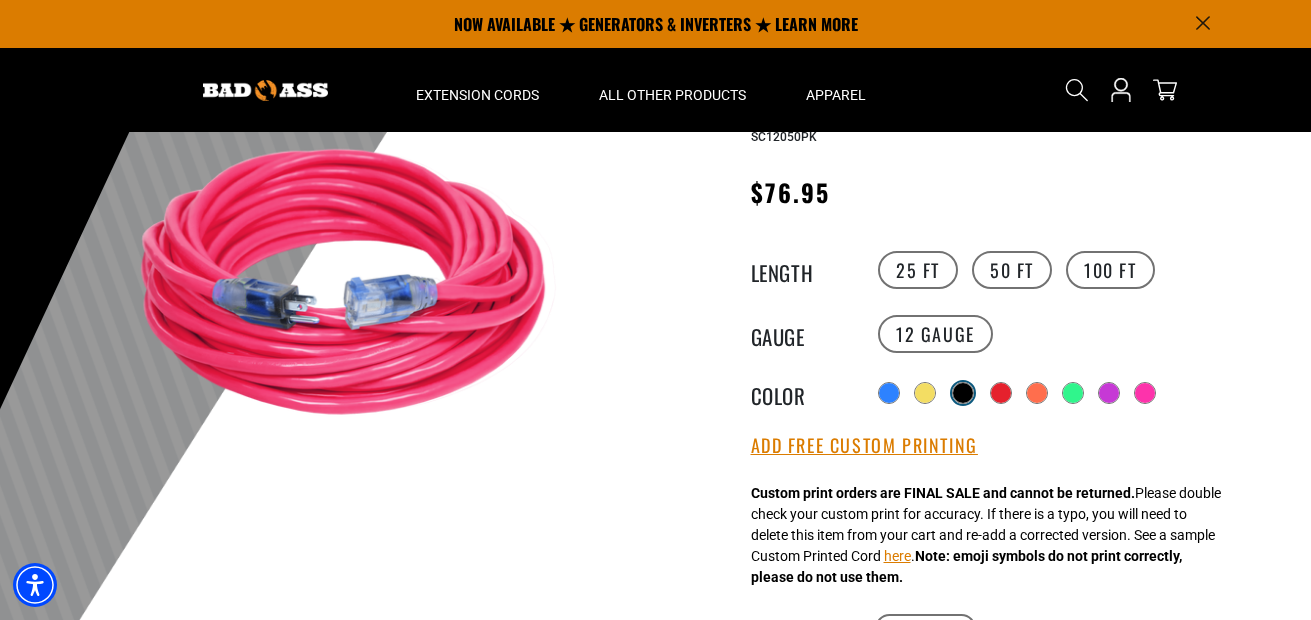 click at bounding box center [963, 393] 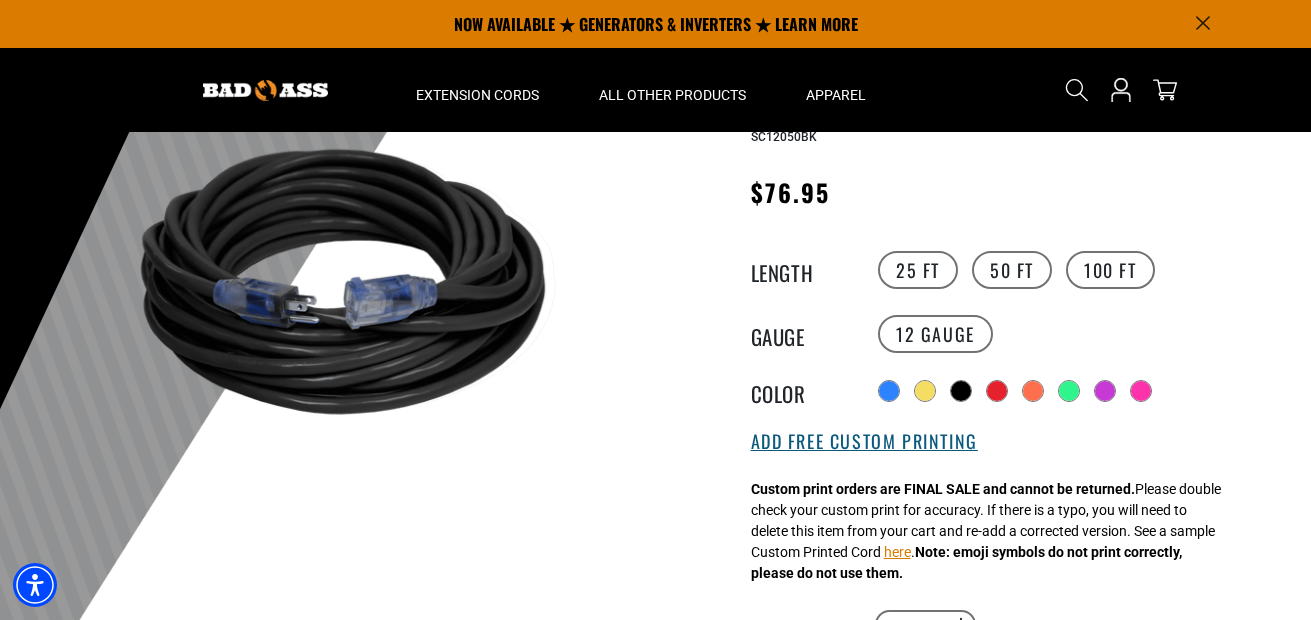 click on "Add Free Custom Printing" at bounding box center (864, 442) 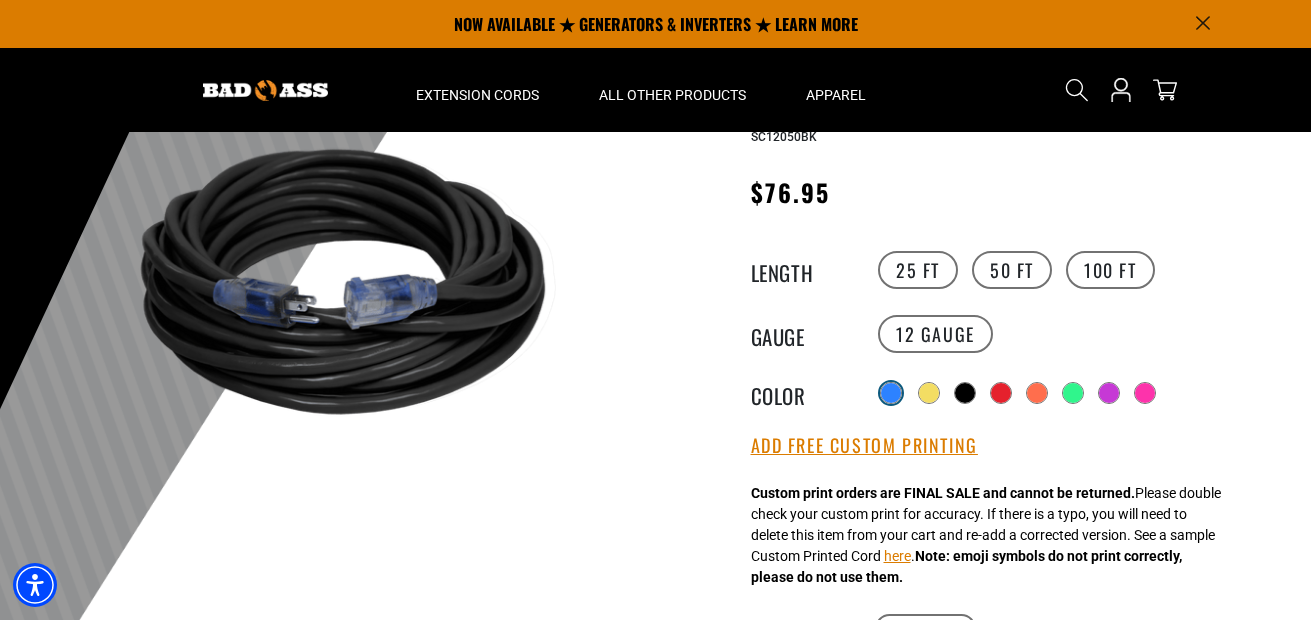 click at bounding box center [891, 393] 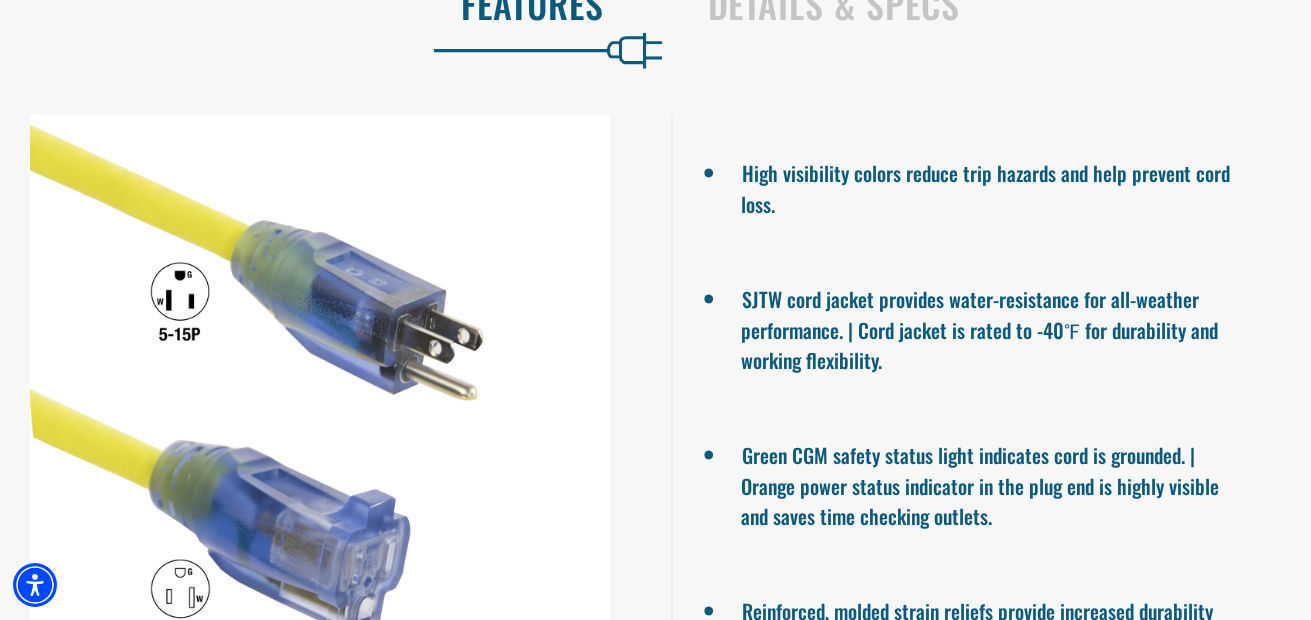scroll, scrollTop: 1460, scrollLeft: 0, axis: vertical 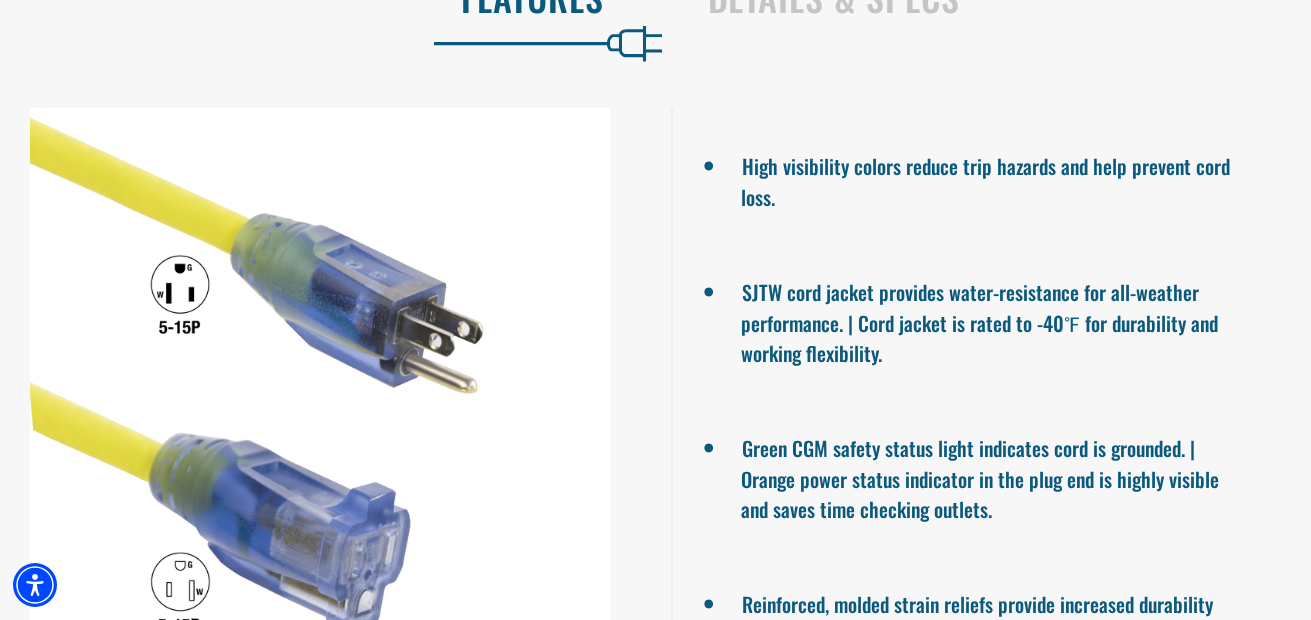 click on "High visibility colors reduce trip hazards and help prevent cord loss.
SJTW cord jacket provides water-resistance for all-weather performance. | Cord jacket is rated to -40℉ for durability and working flexibility.
Green CGM safety status light indicates cord is grounded. | Orange power status indicator in the plug end is highly visible and saves time checking outlets.
Reinforced, molded strain reliefs provide increased durability and impact protection." at bounding box center [991, 398] 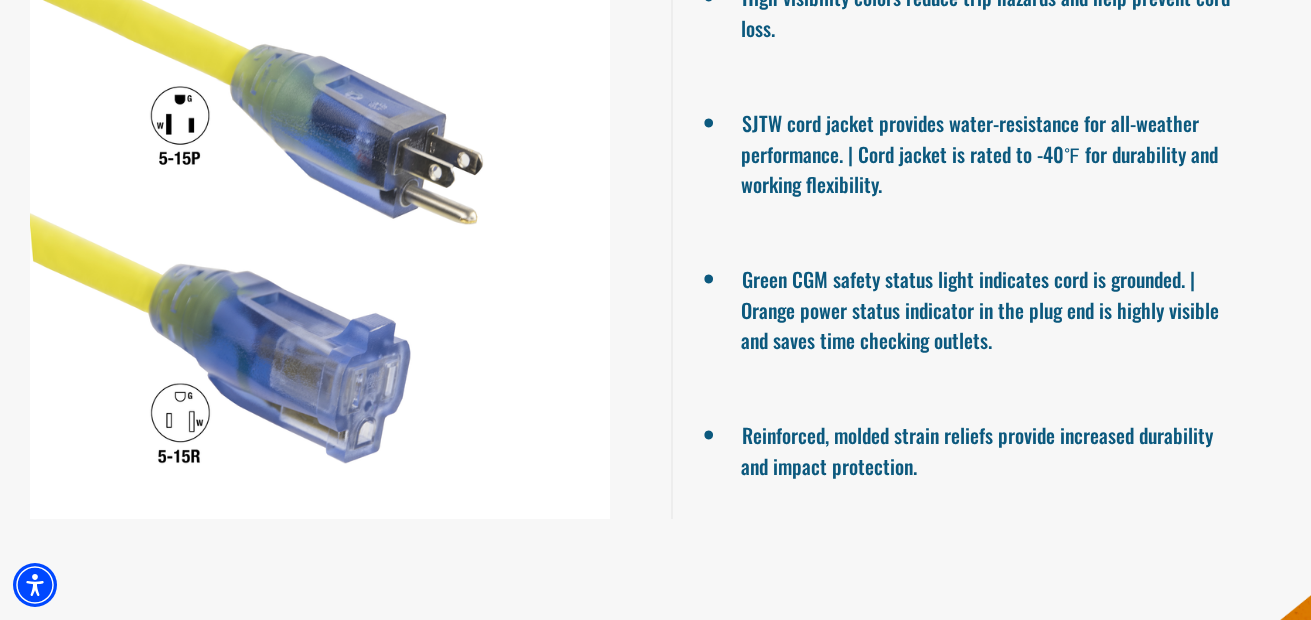 scroll, scrollTop: 1637, scrollLeft: 0, axis: vertical 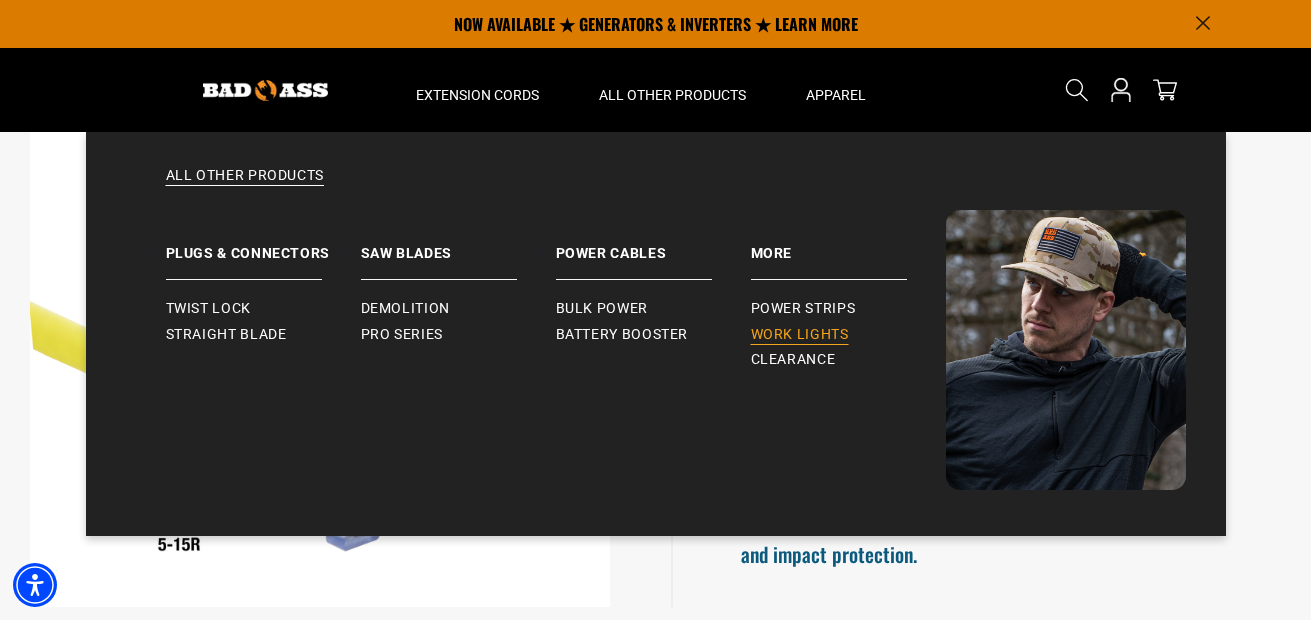 click on "Work Lights" at bounding box center [848, 335] 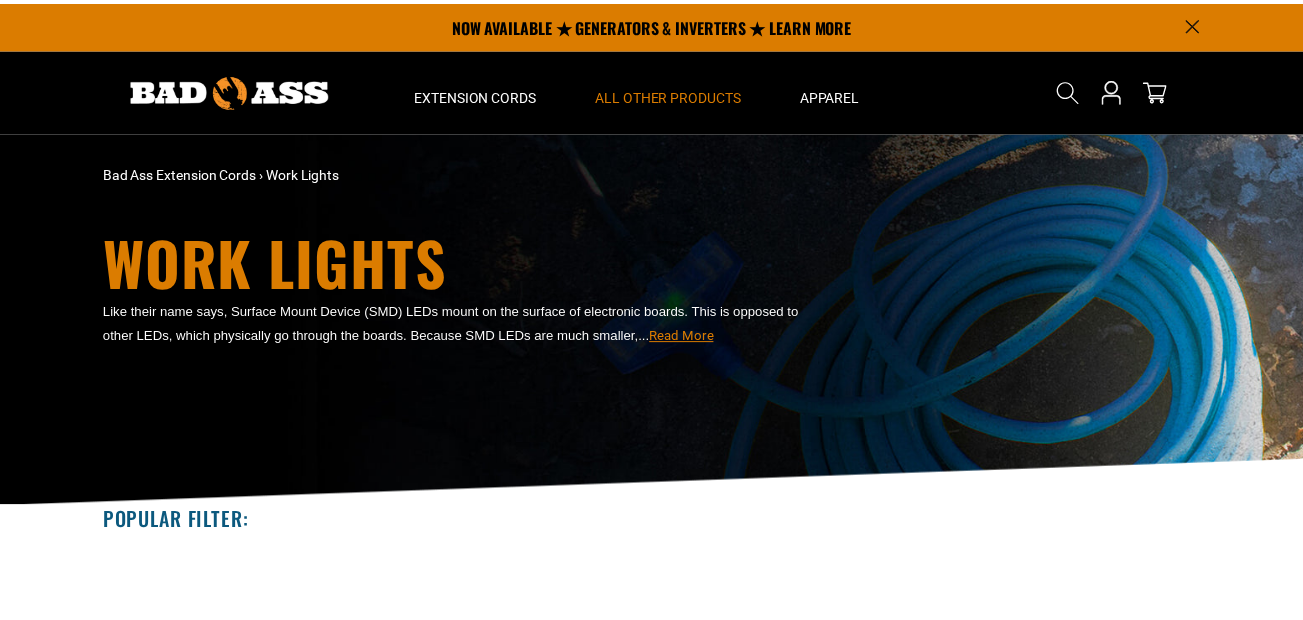 scroll, scrollTop: 0, scrollLeft: 0, axis: both 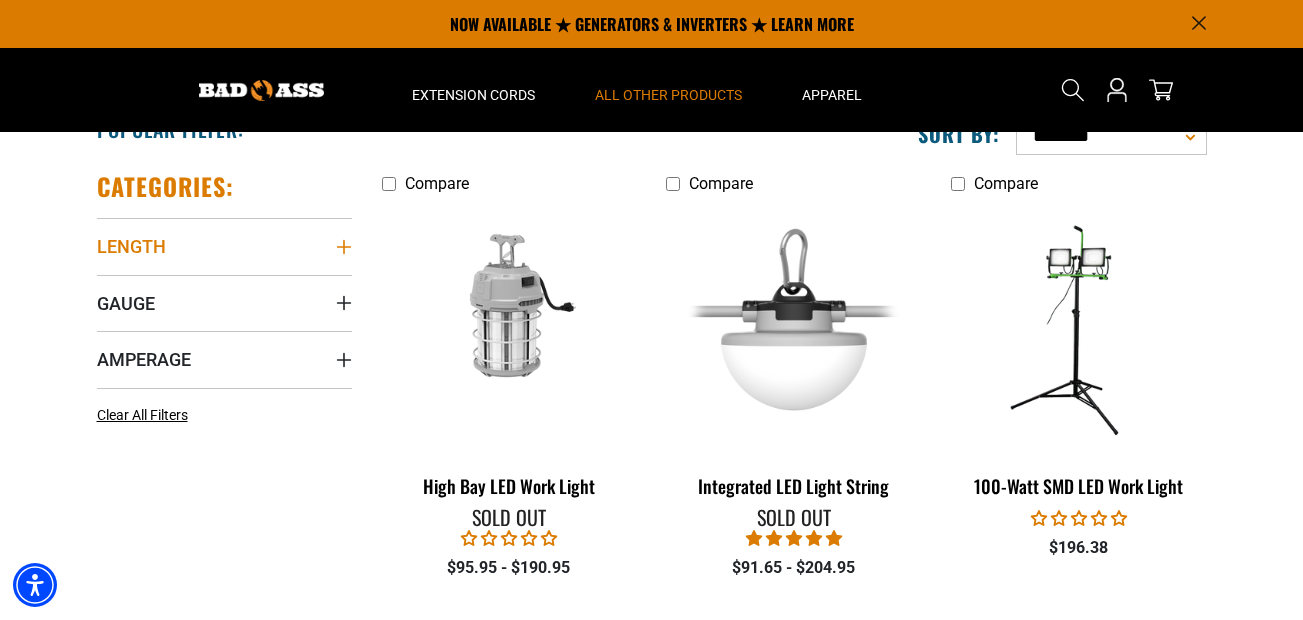 click on "Length" at bounding box center [224, 246] 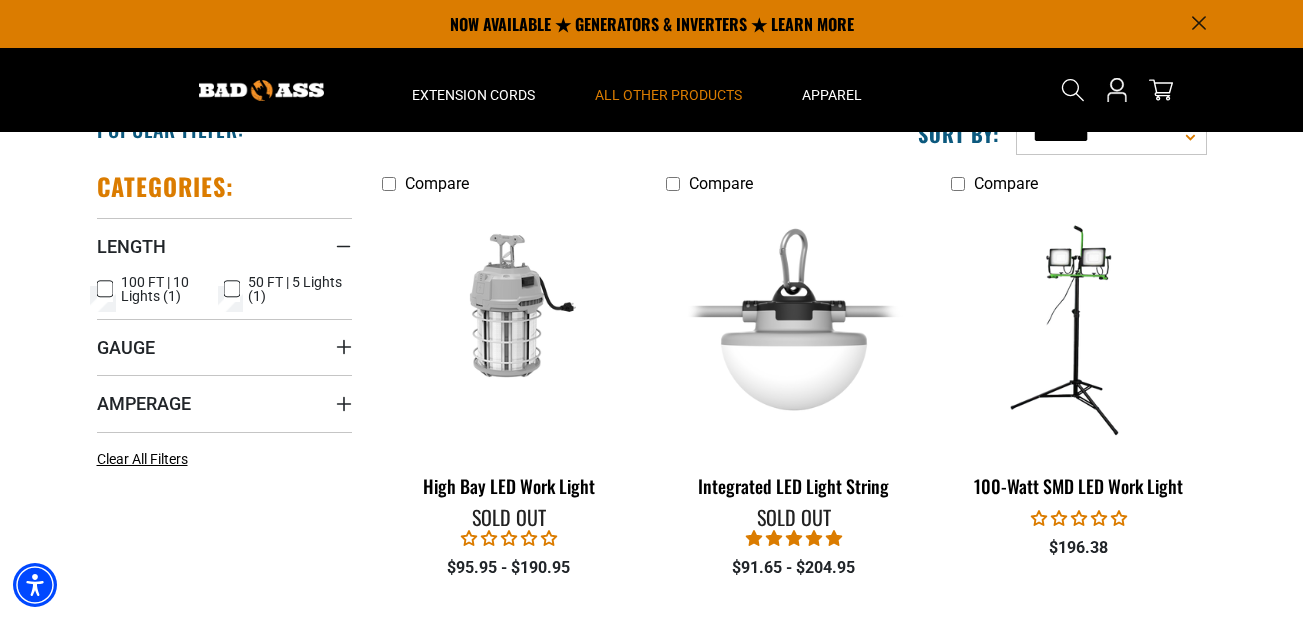 click 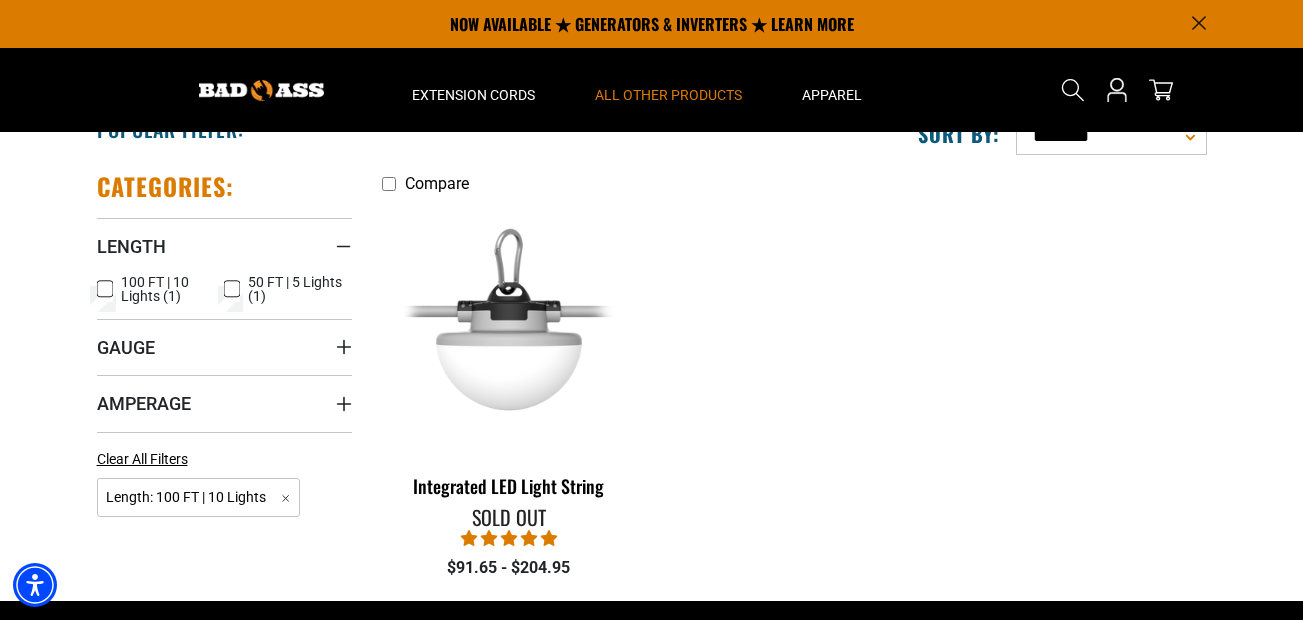 click 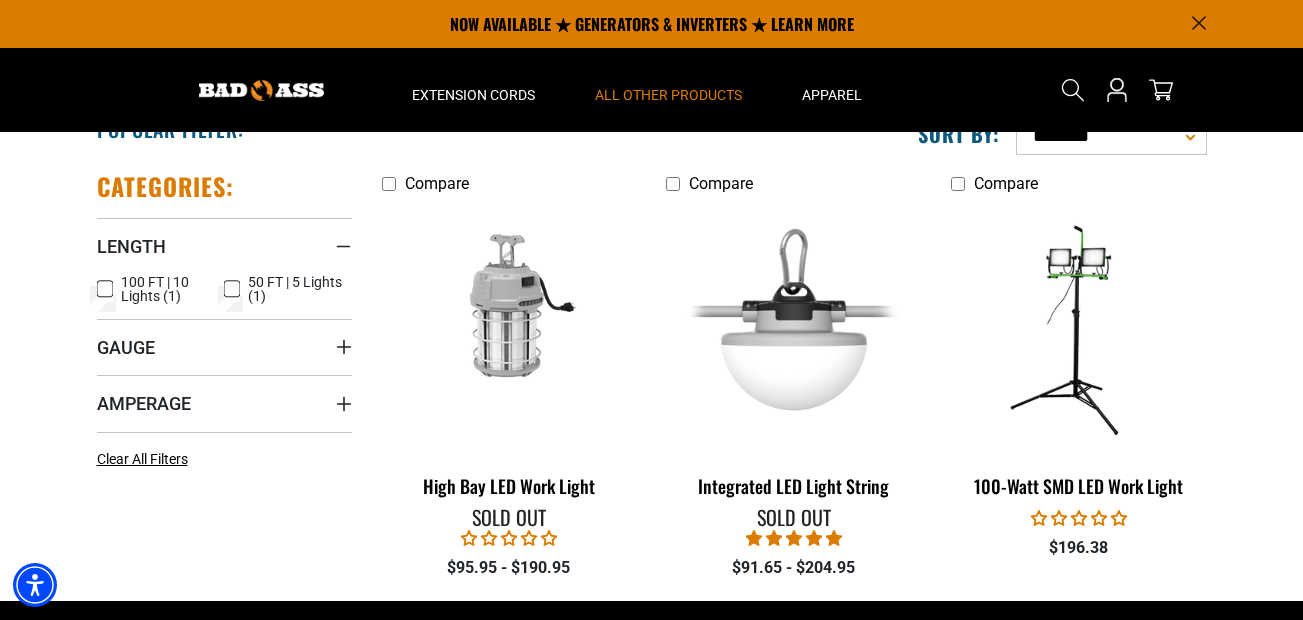 click 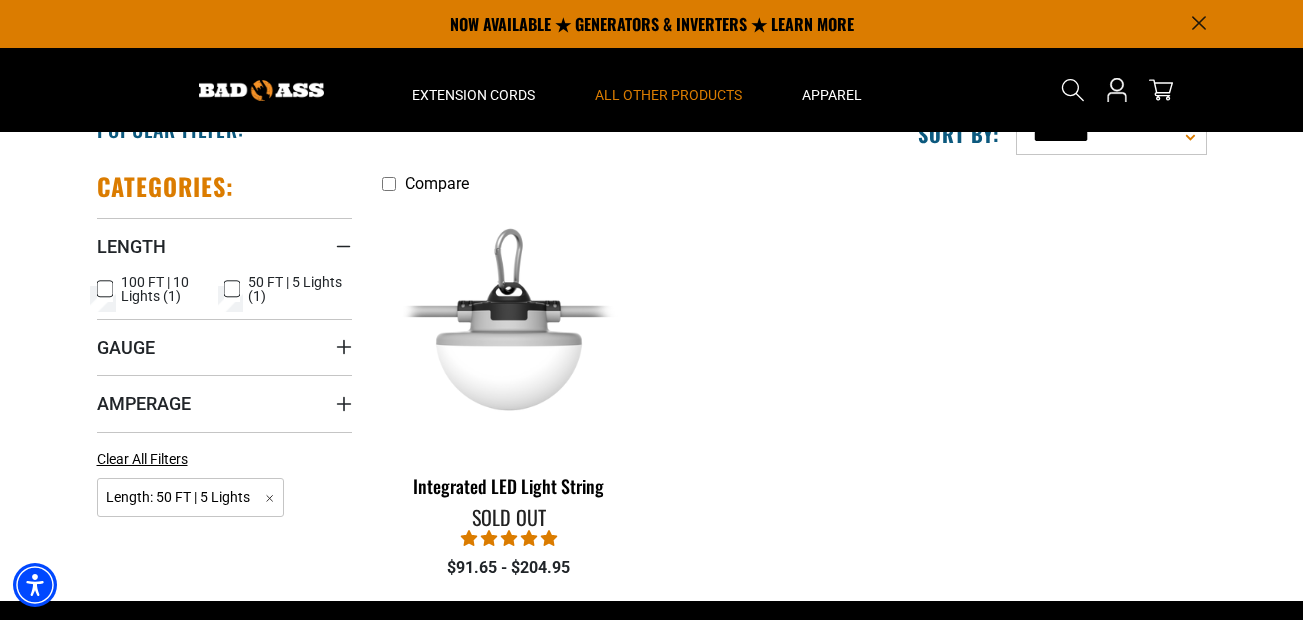 click 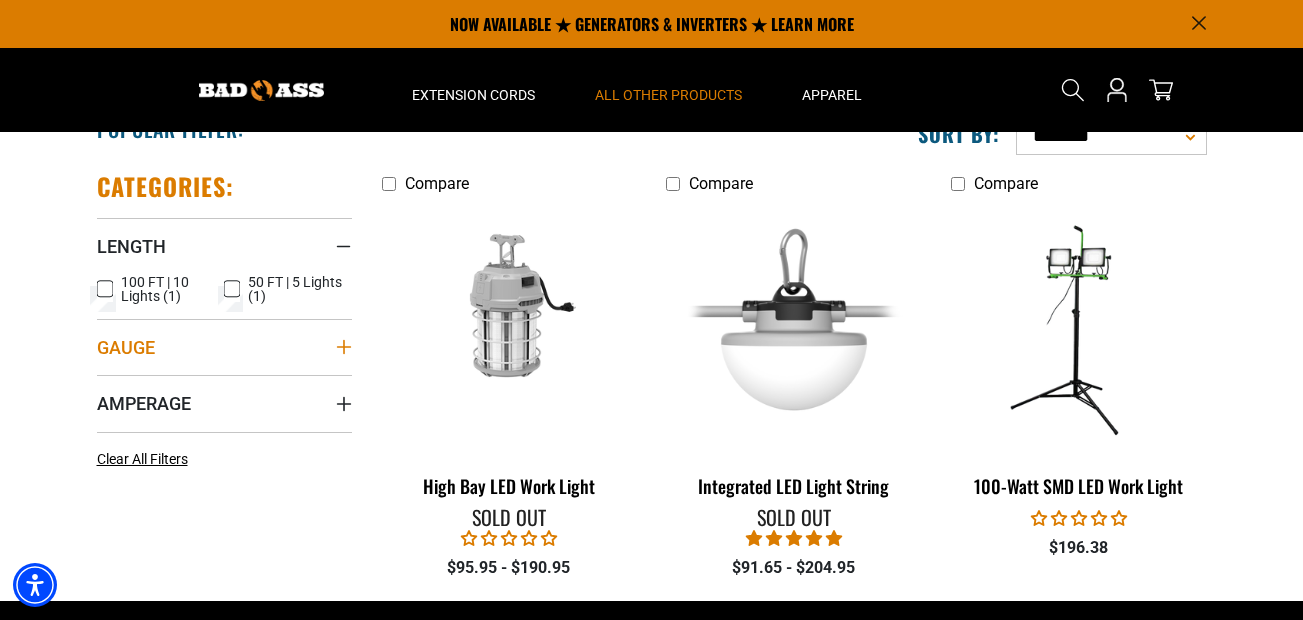 click on "Gauge" at bounding box center (224, 347) 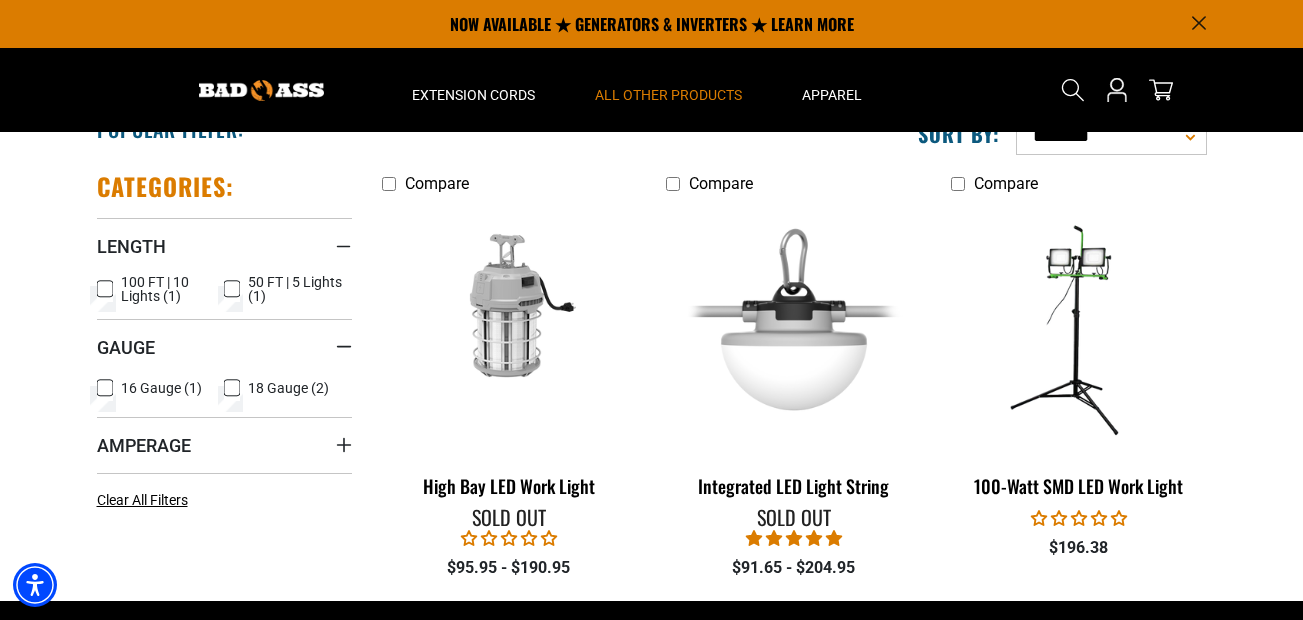 click on "16 Gauge (1)
16 Gauge (1 product)" at bounding box center [161, 388] 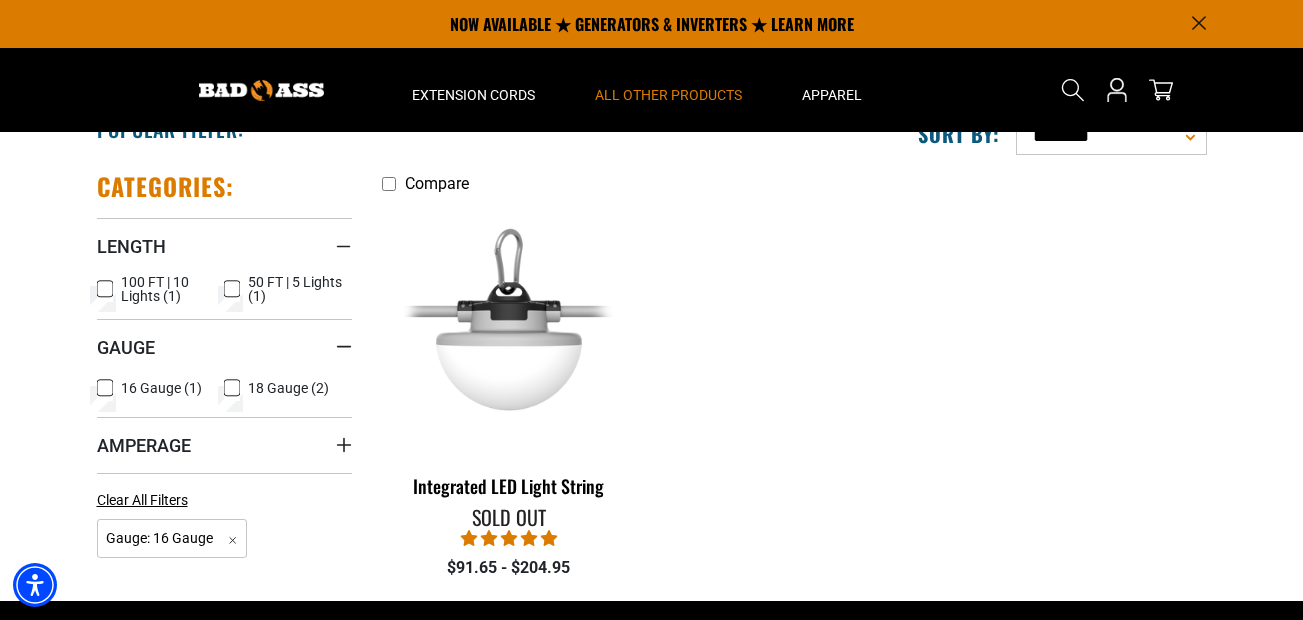 click on "16 Gauge (1)
16 Gauge (1 product)" at bounding box center [161, 388] 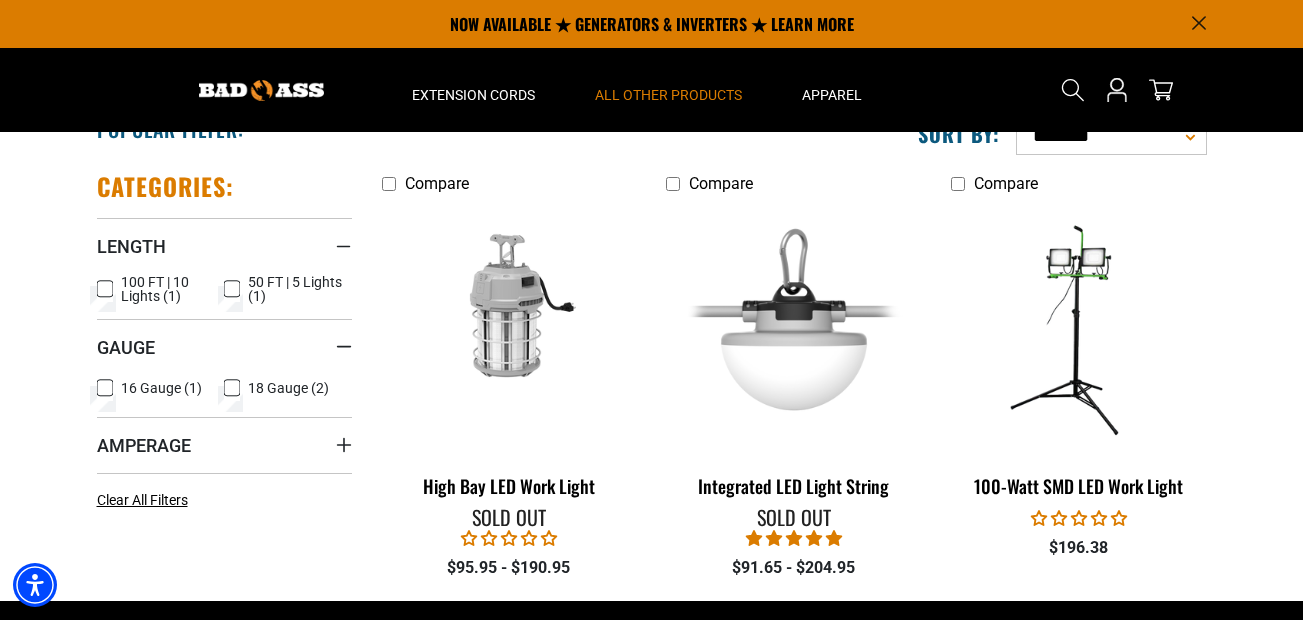 click on "16 Gauge (1)" at bounding box center [161, 388] 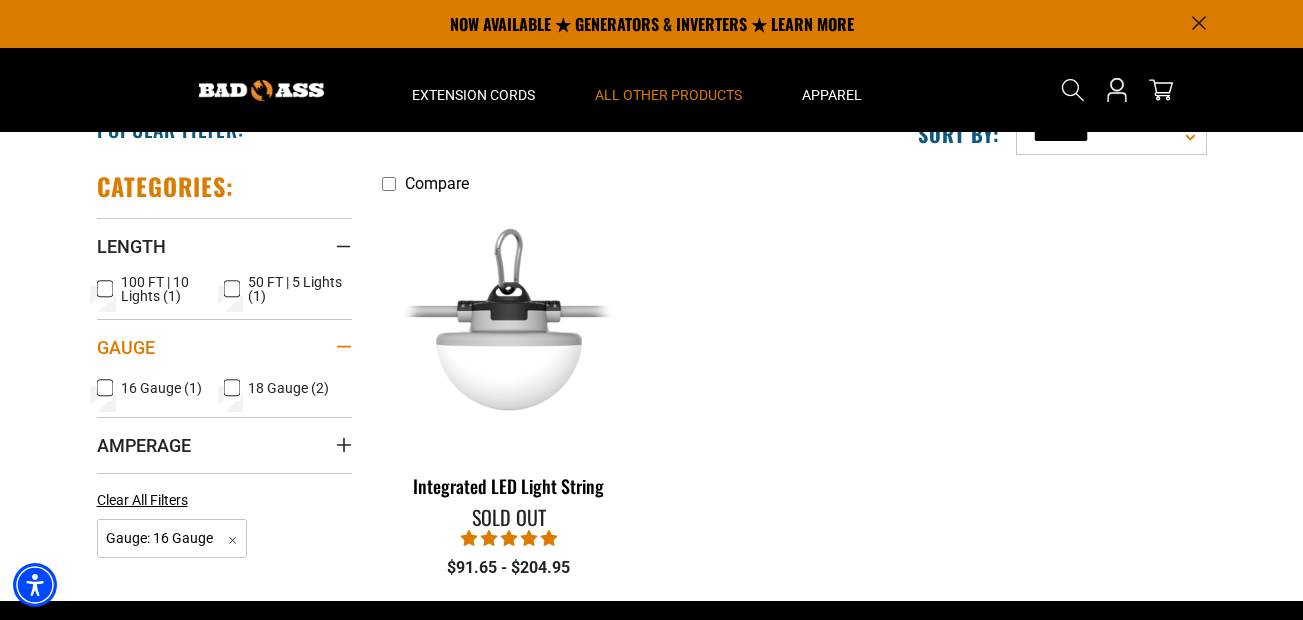 click on "Gauge" at bounding box center [224, 347] 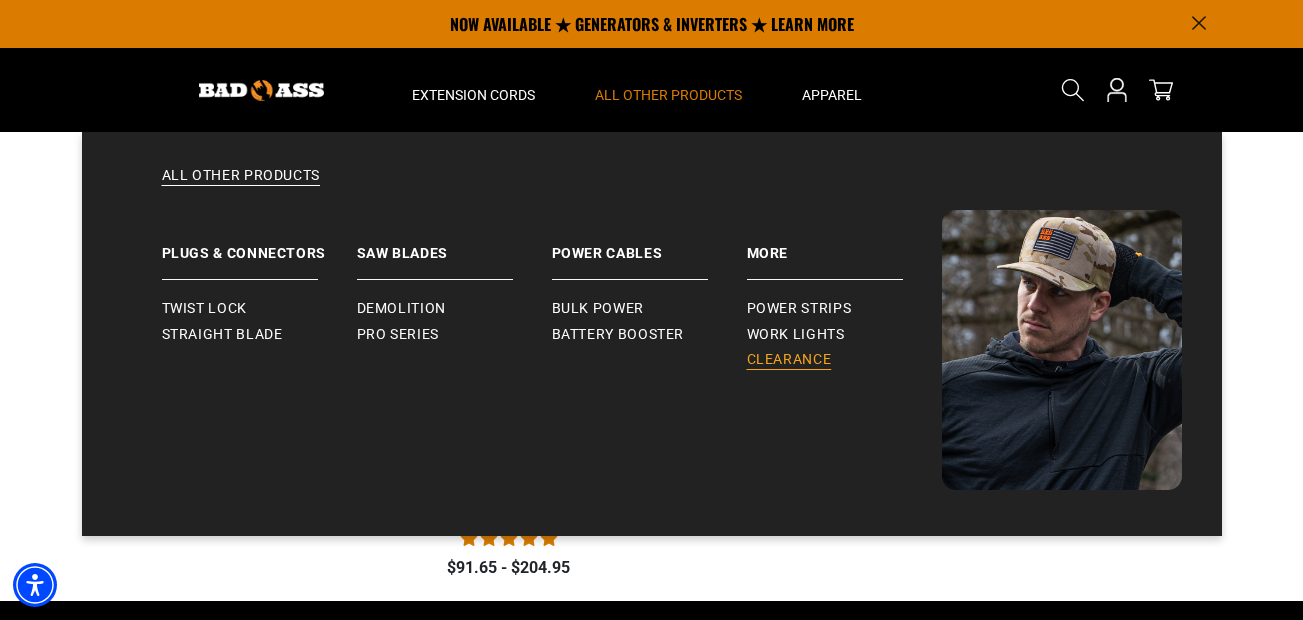 click on "Clearance" at bounding box center [789, 360] 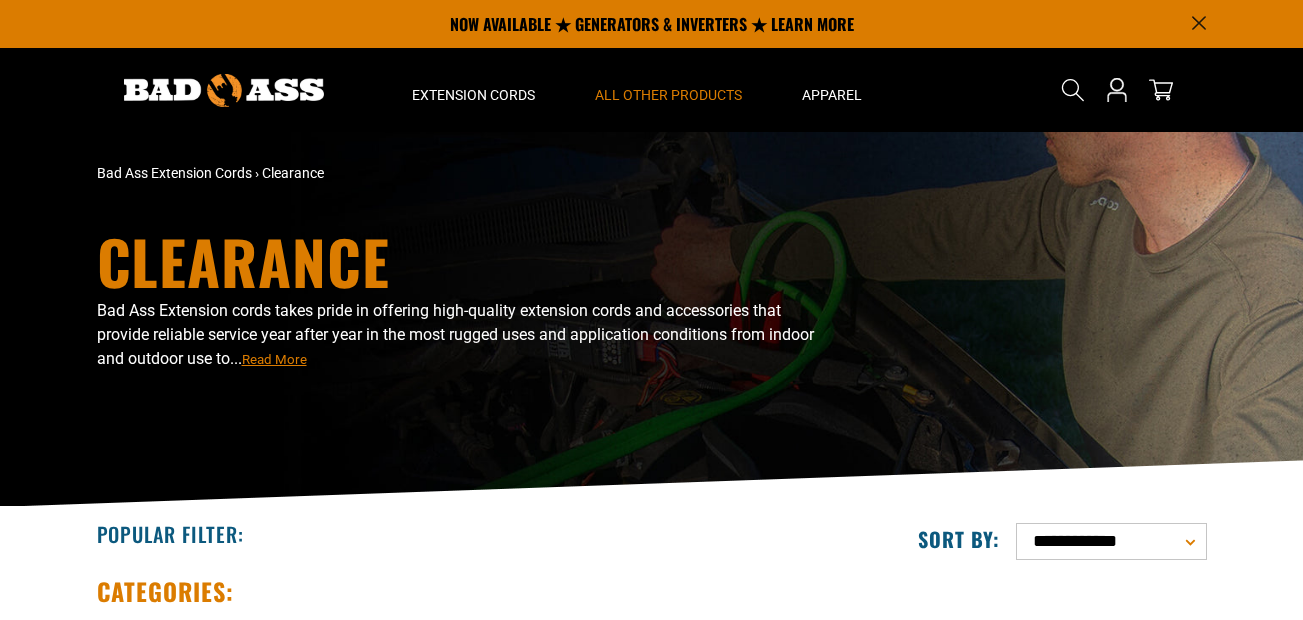 scroll, scrollTop: 0, scrollLeft: 0, axis: both 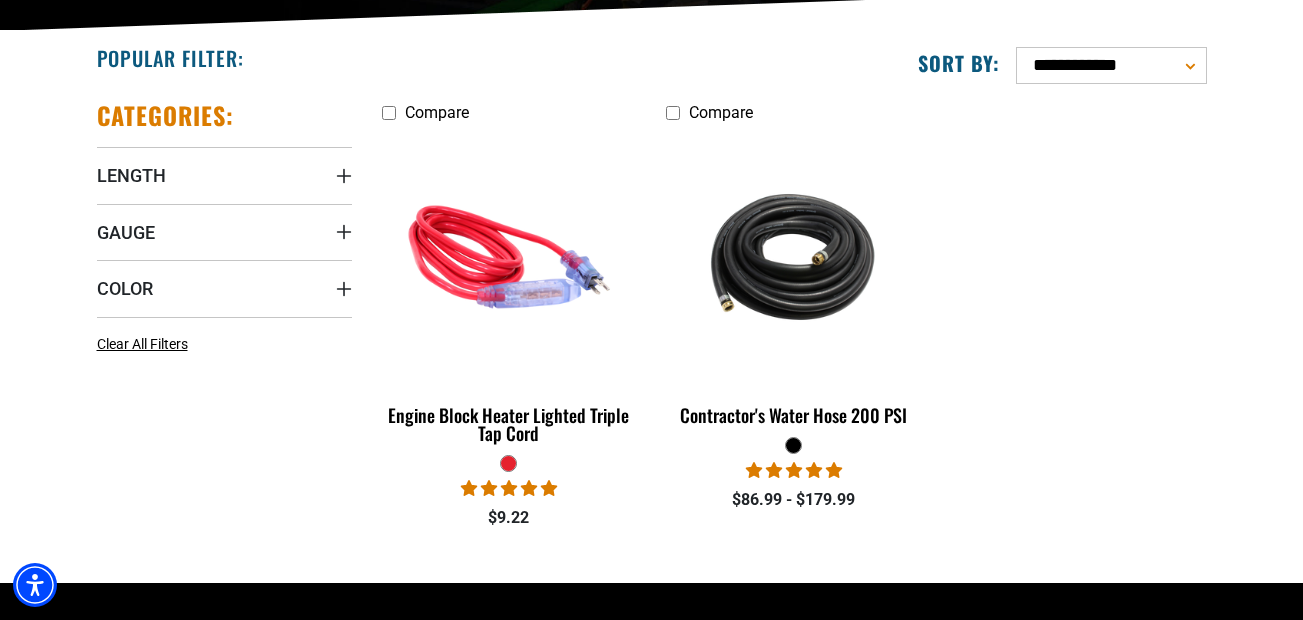 drag, startPoint x: 1313, startPoint y: 25, endPoint x: 1317, endPoint y: 211, distance: 186.043 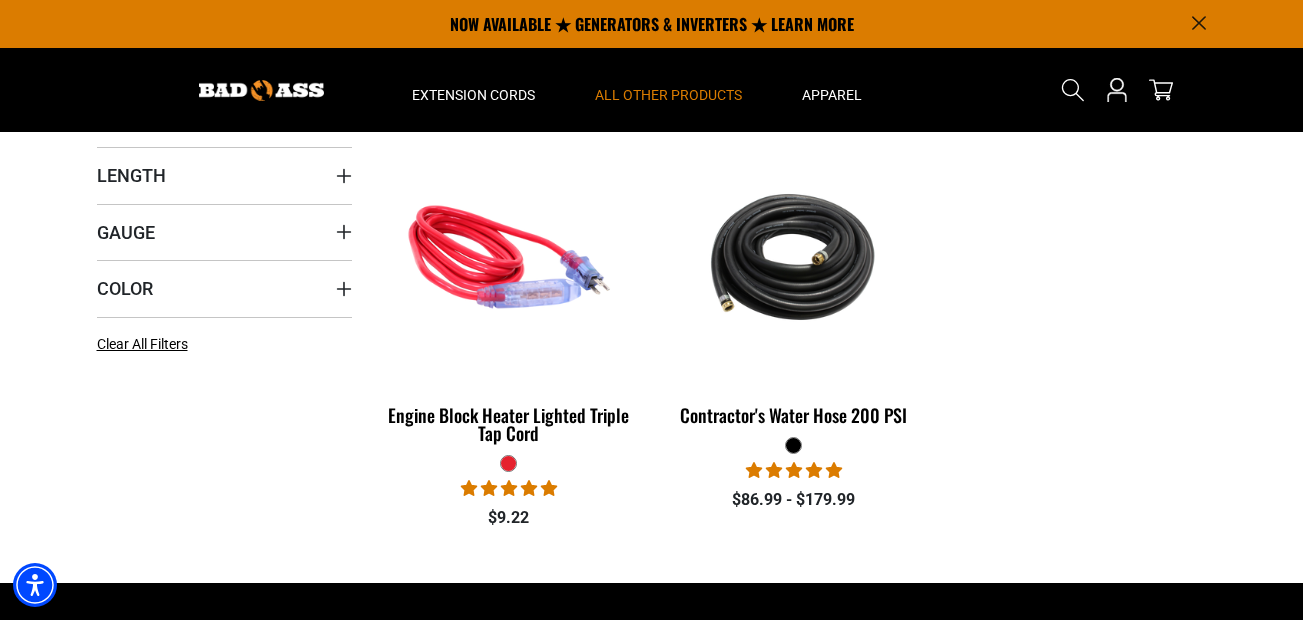 scroll, scrollTop: 473, scrollLeft: 0, axis: vertical 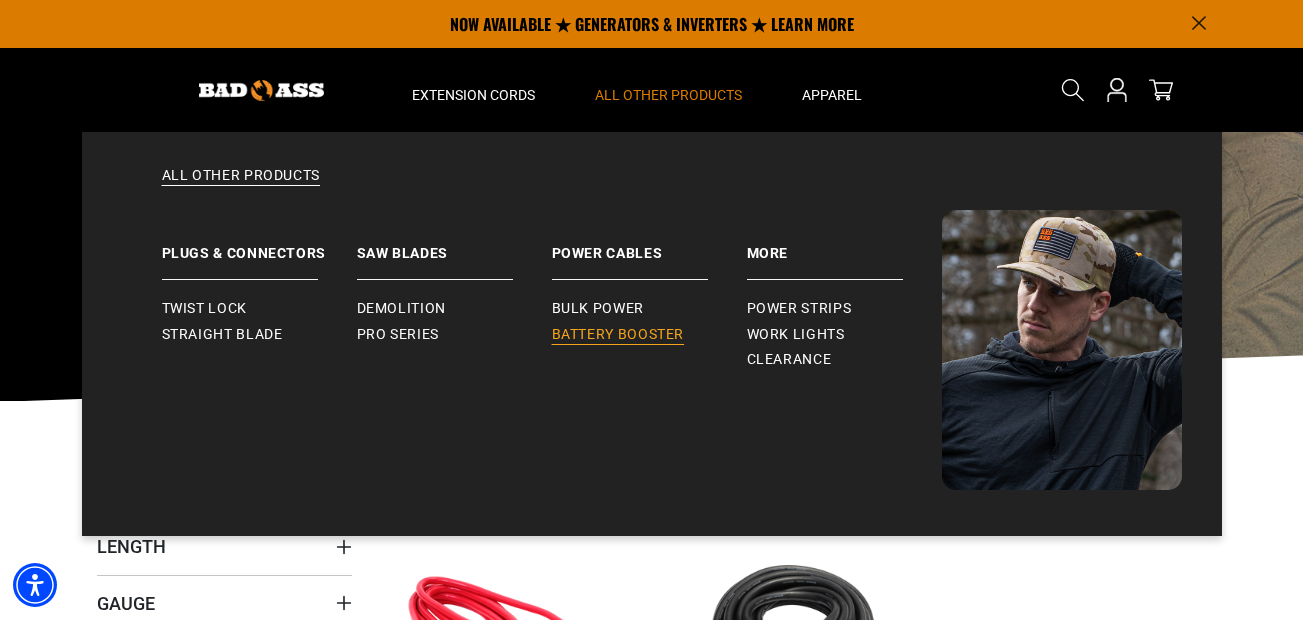 click on "Battery Booster" at bounding box center (618, 335) 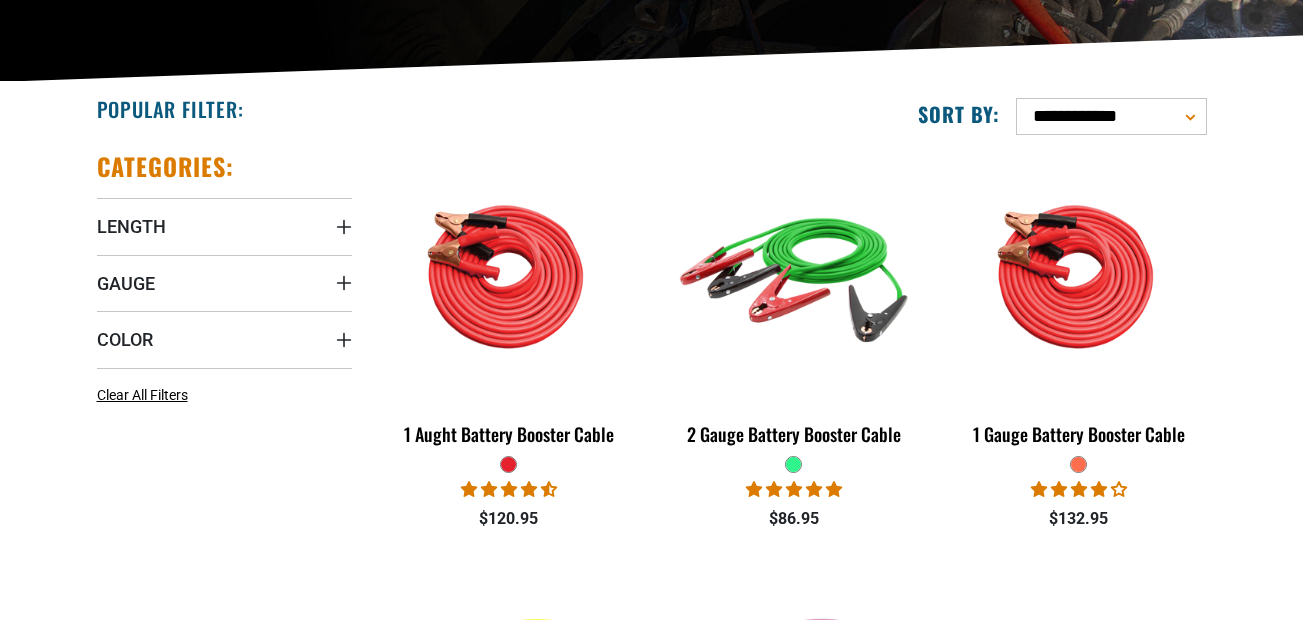scroll, scrollTop: 425, scrollLeft: 0, axis: vertical 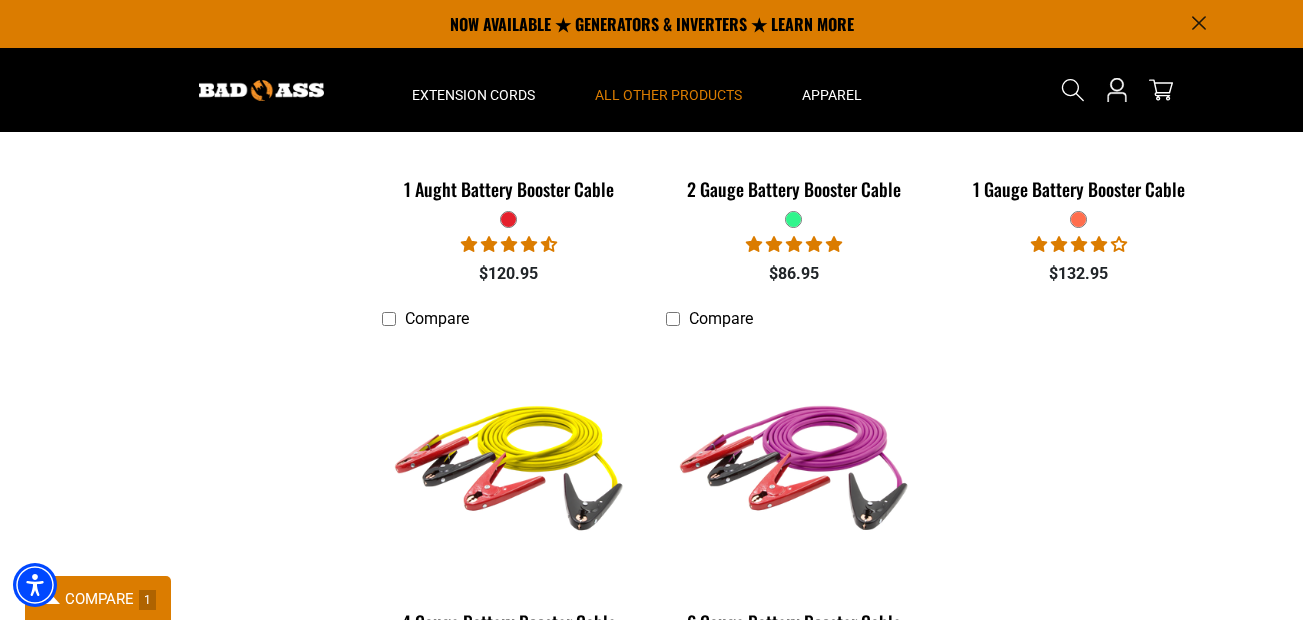 click on "Compare
Checkbox field
1 Aught Battery Booster Cable
8 reviews
1 question
$120.95
Compare
Checkbox field
2 Gauge Battery Booster Cable" at bounding box center [794, 306] 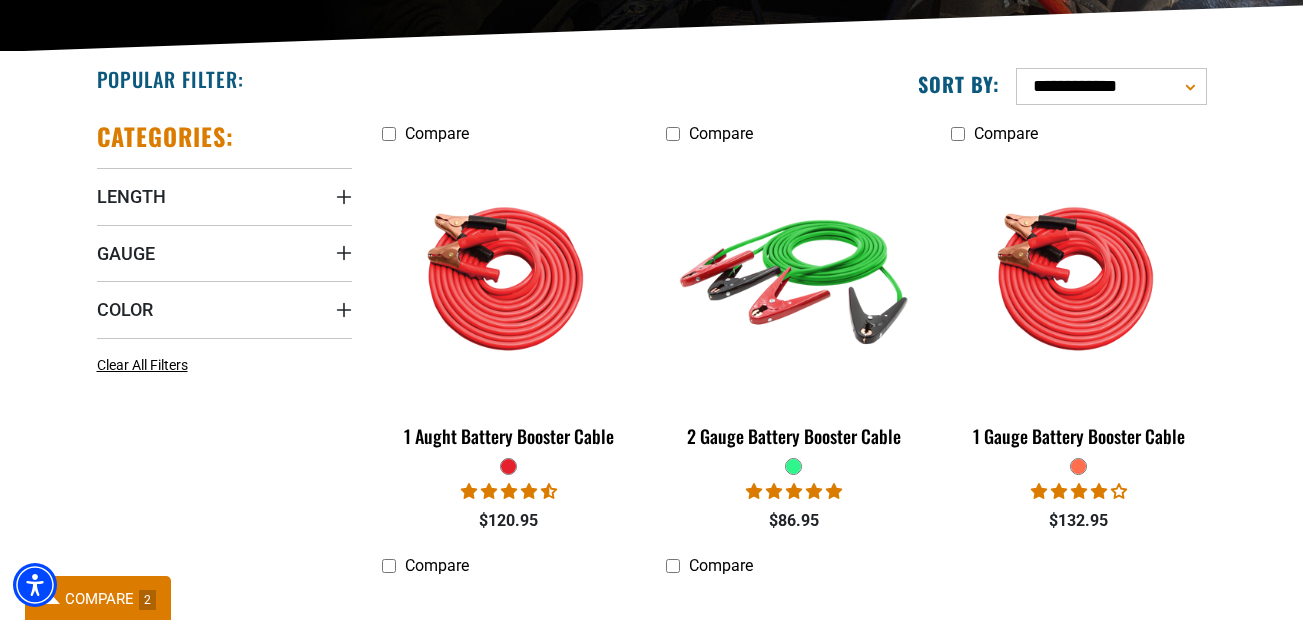 scroll, scrollTop: 916, scrollLeft: 0, axis: vertical 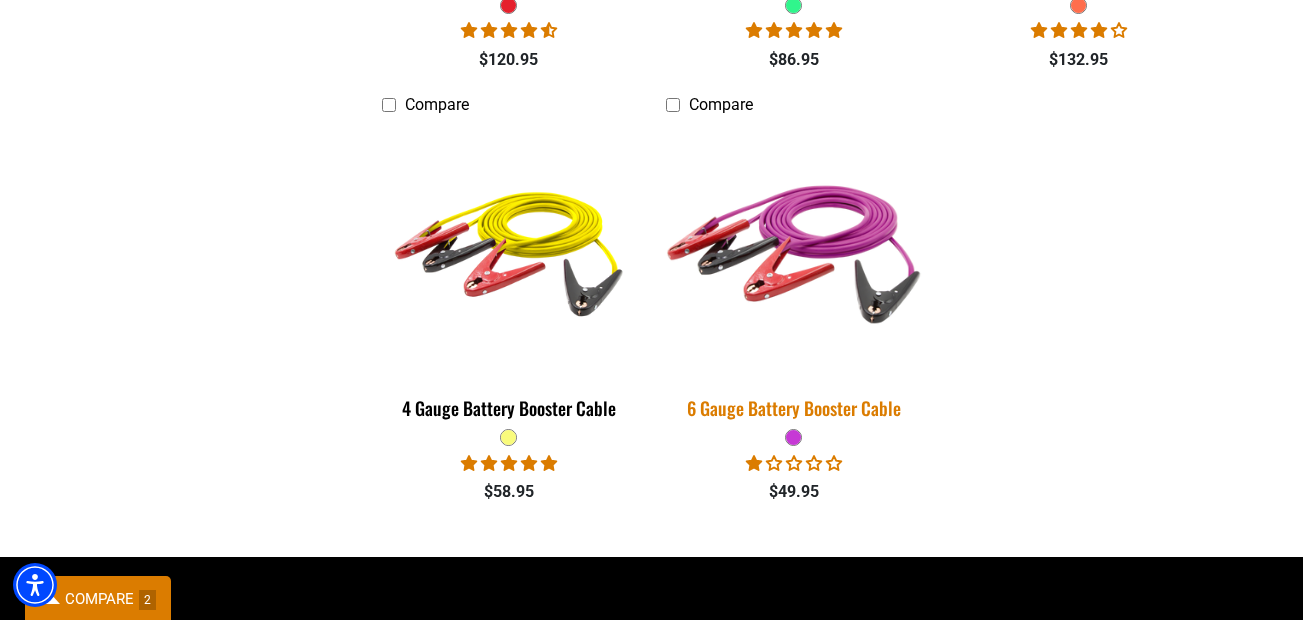 click on "6 Gauge Battery Booster Cable" at bounding box center [793, 408] 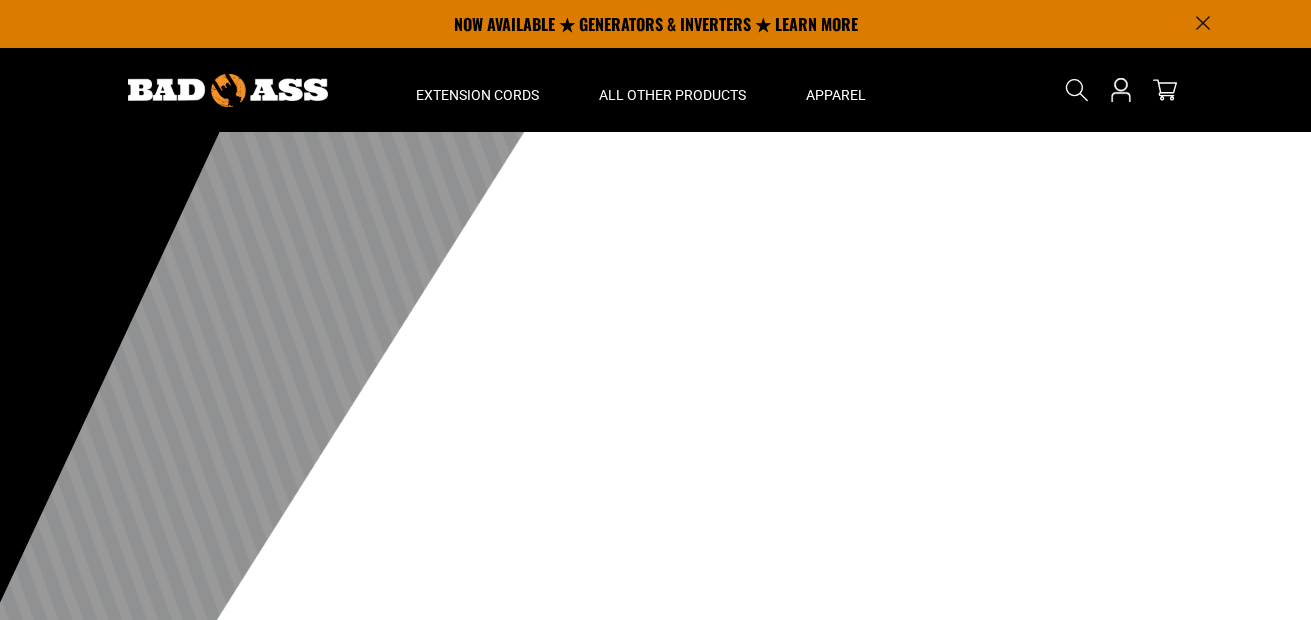 scroll, scrollTop: 0, scrollLeft: 0, axis: both 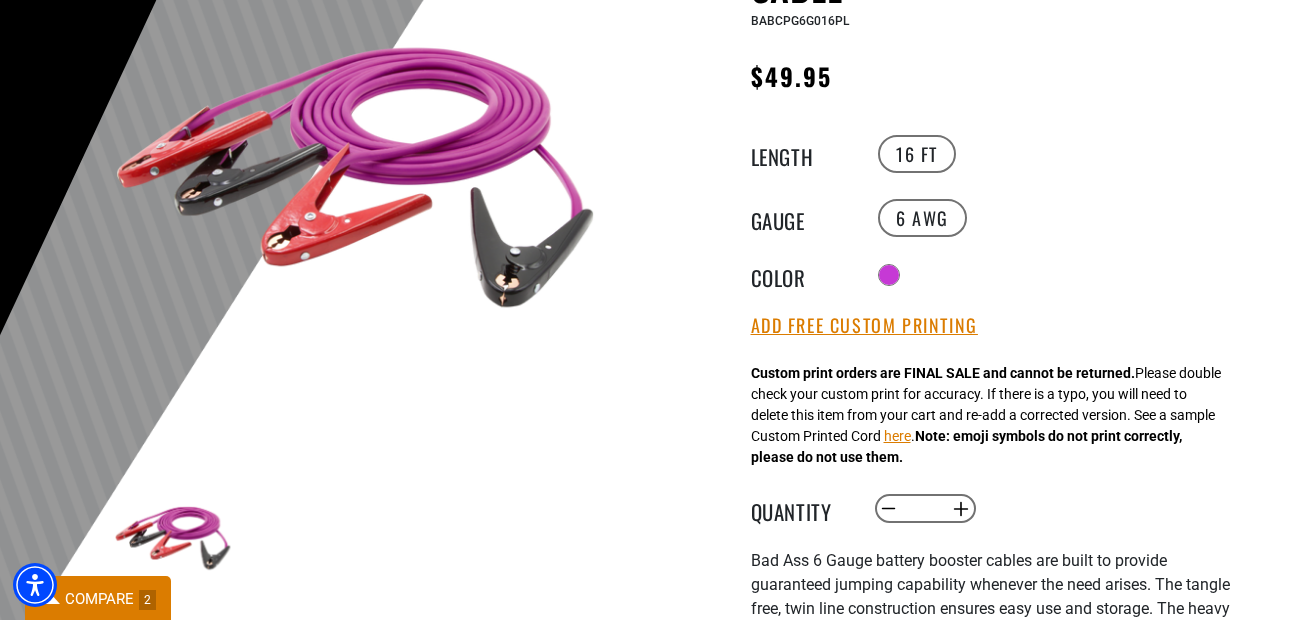 drag, startPoint x: 1314, startPoint y: 12, endPoint x: 1316, endPoint y: 71, distance: 59.03389 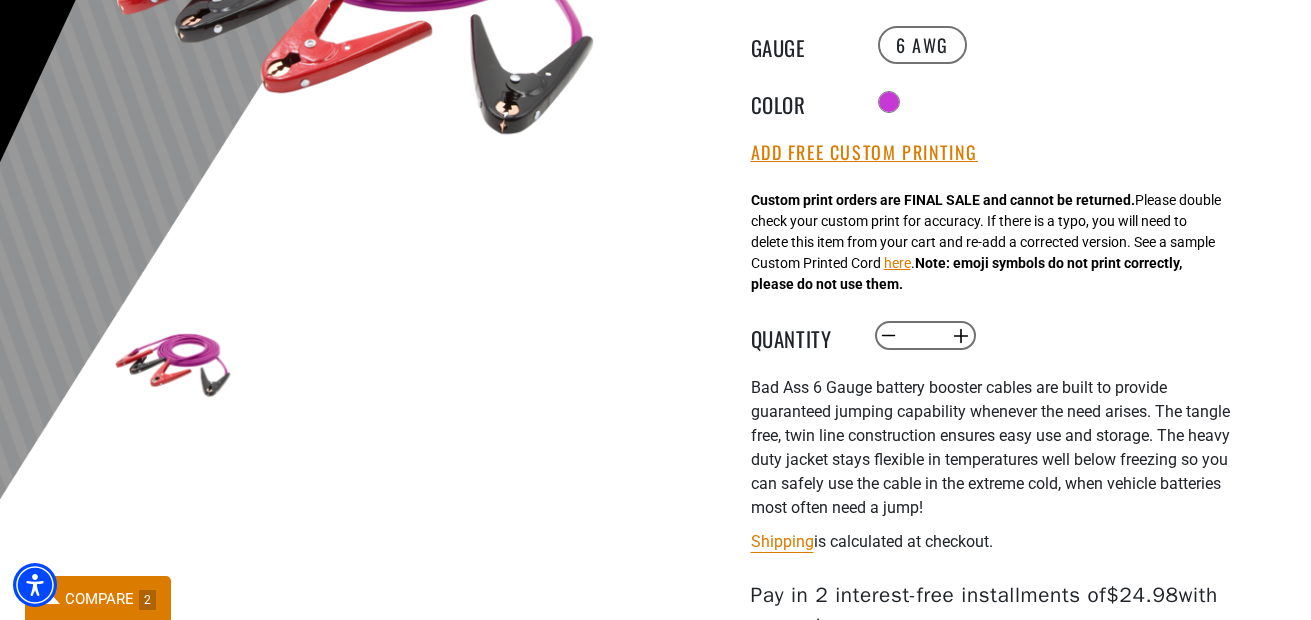 scroll, scrollTop: 0, scrollLeft: 0, axis: both 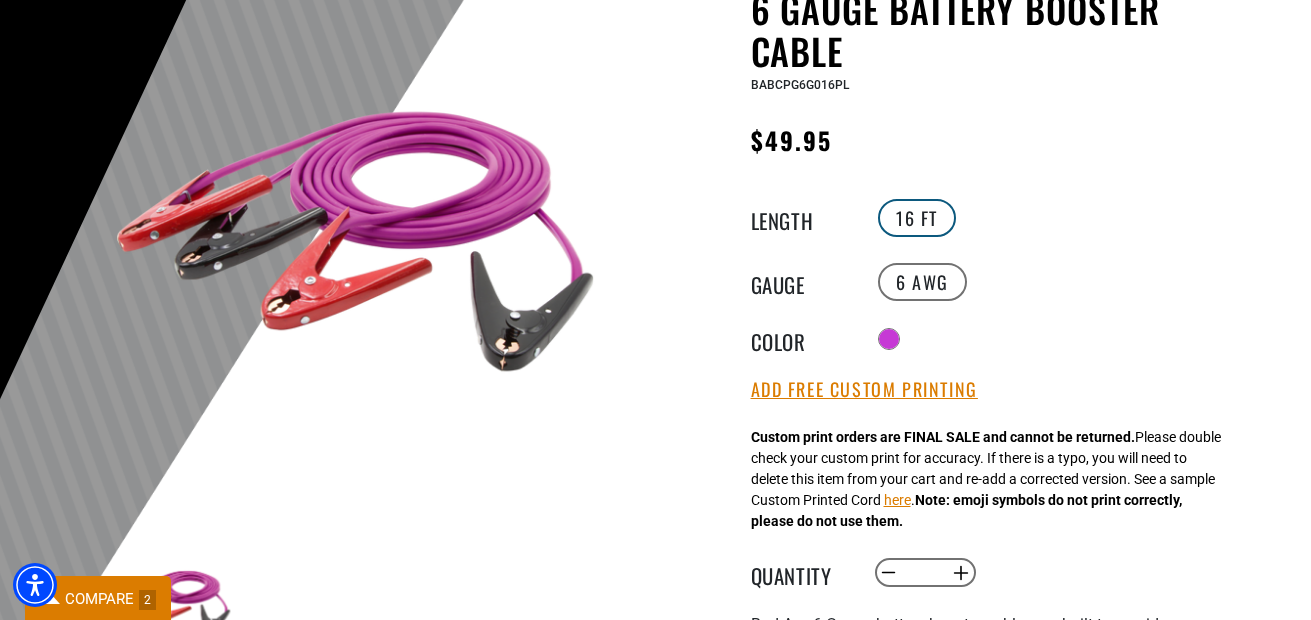 click on "16 FT" at bounding box center (917, 218) 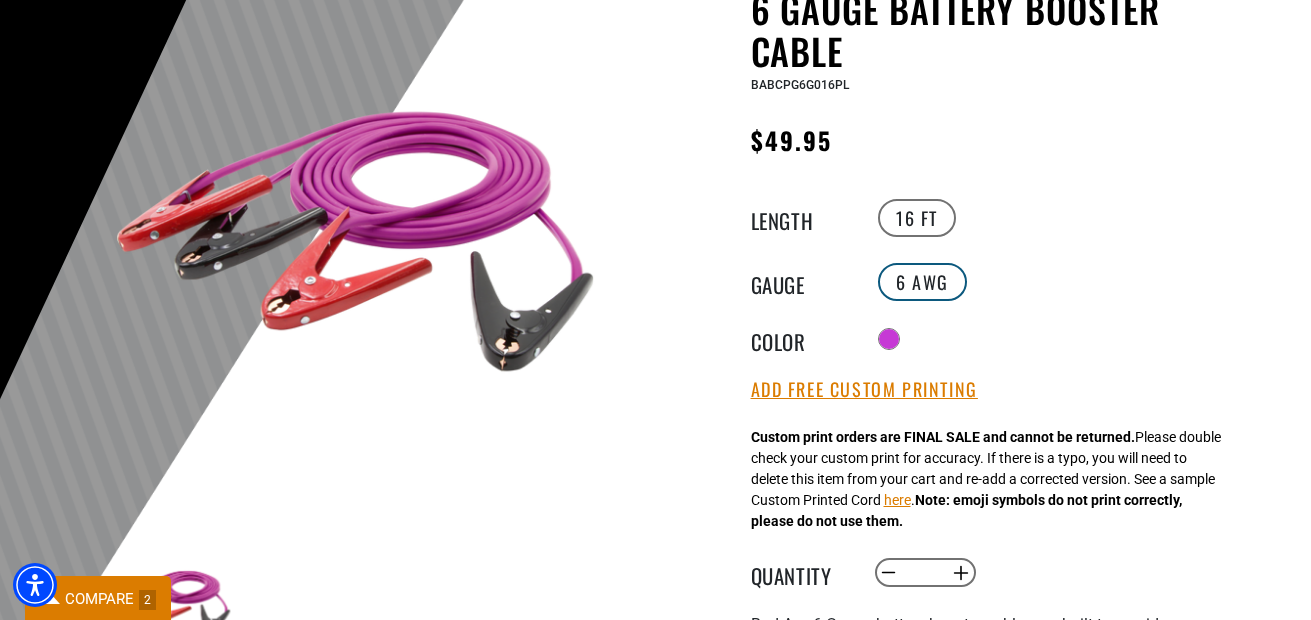 click on "6 AWG" at bounding box center (922, 282) 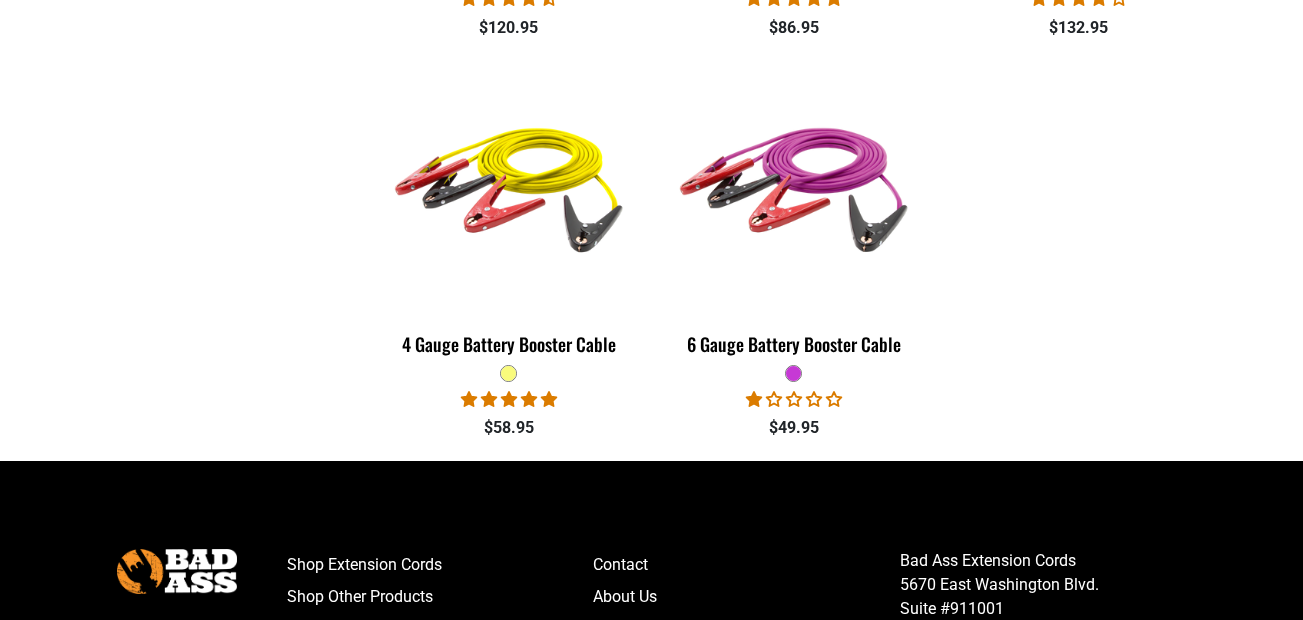 scroll, scrollTop: 916, scrollLeft: 0, axis: vertical 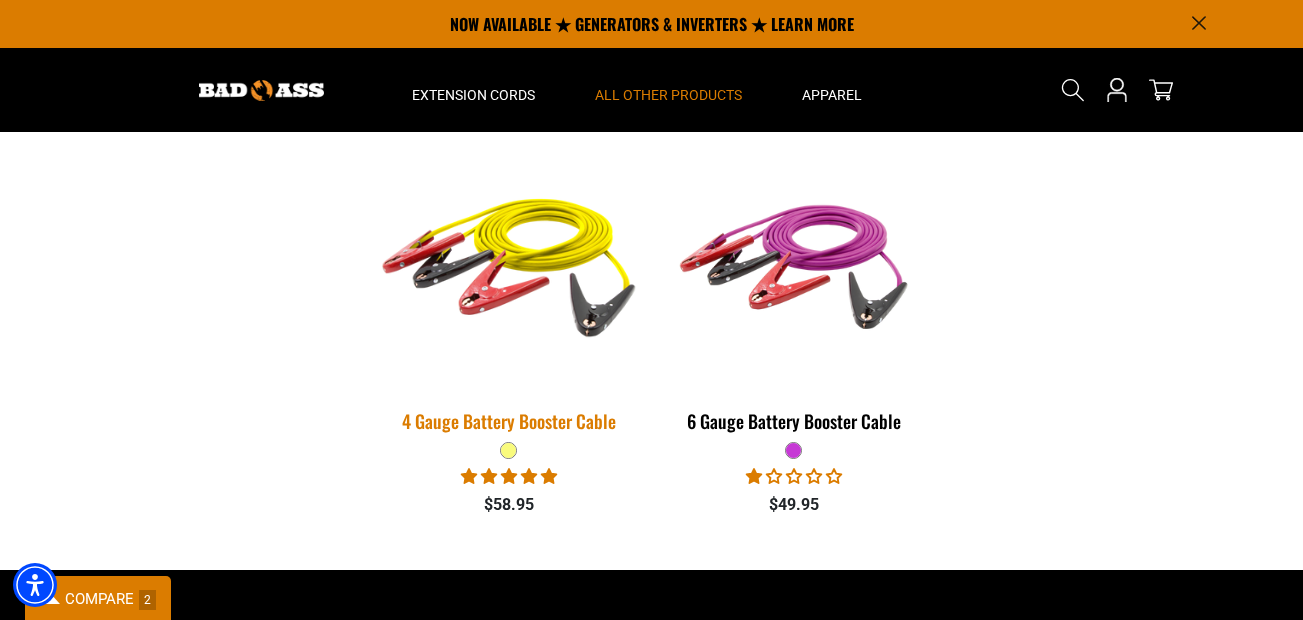 click at bounding box center (509, 263) 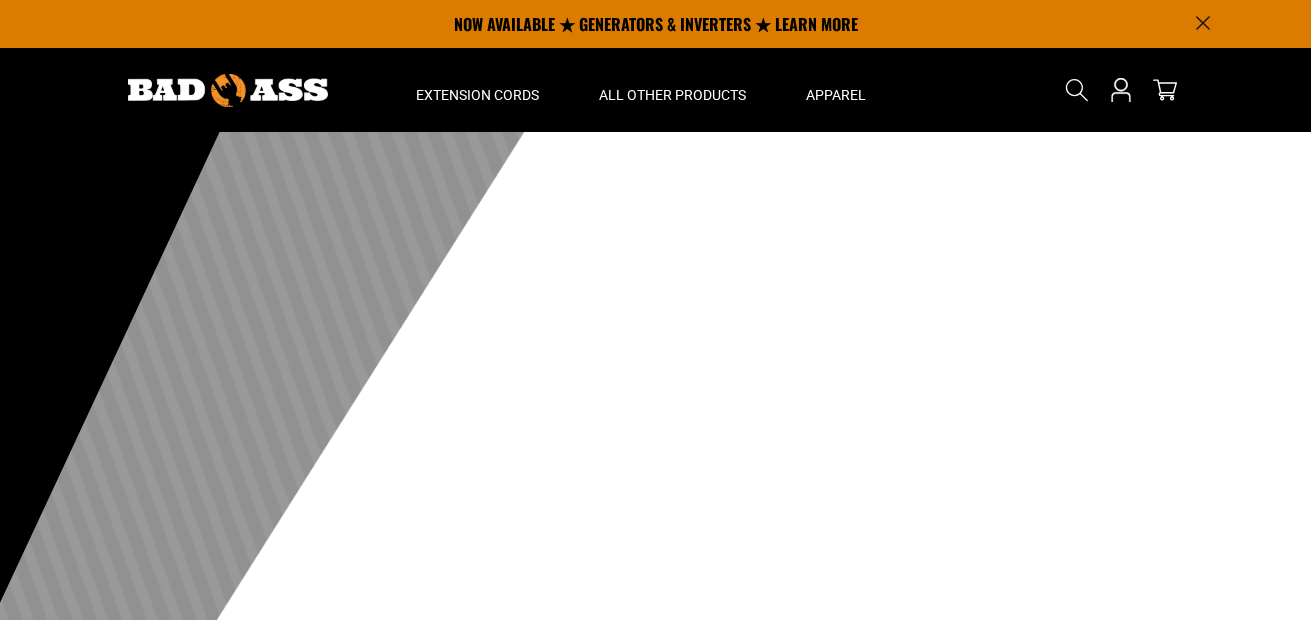 scroll, scrollTop: 0, scrollLeft: 0, axis: both 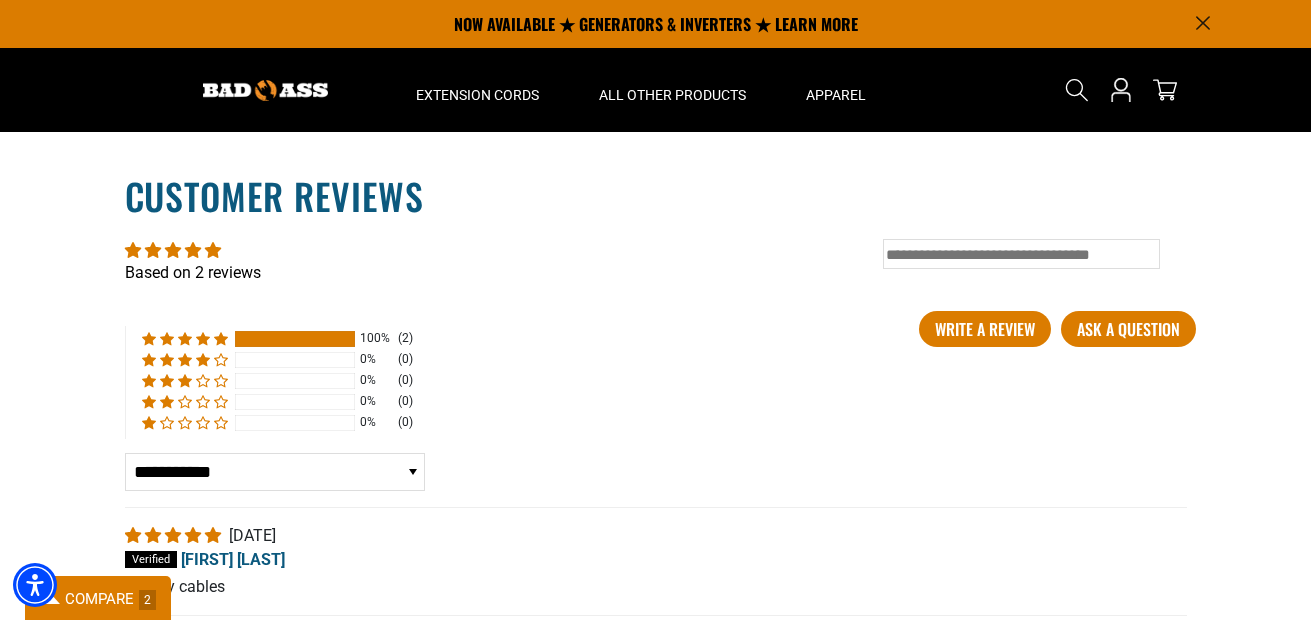 click on "**********" at bounding box center (655, 451) 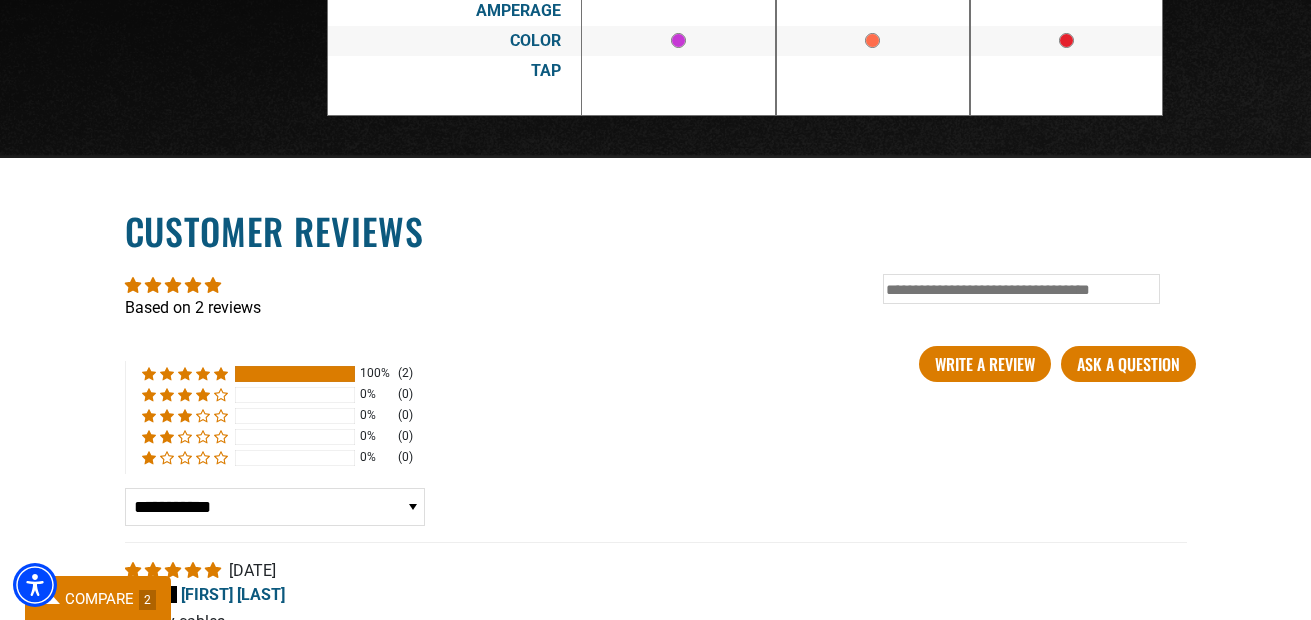 scroll, scrollTop: 4308, scrollLeft: 0, axis: vertical 